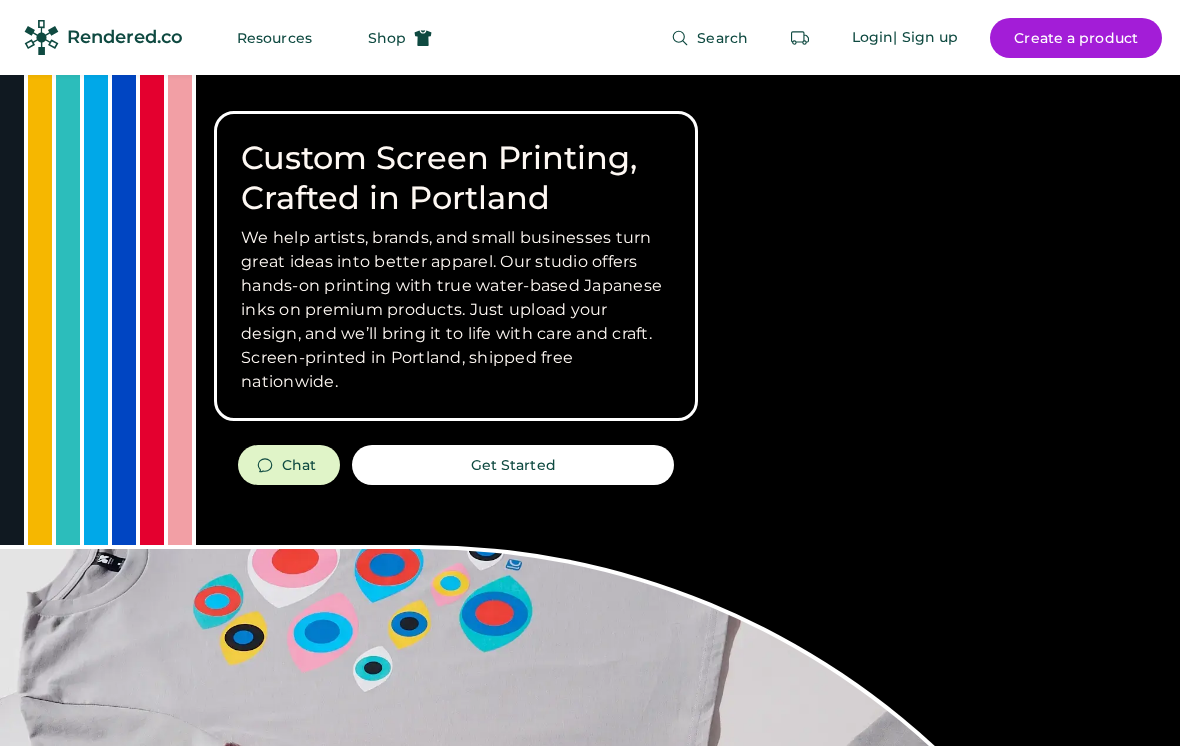 scroll, scrollTop: 0, scrollLeft: 0, axis: both 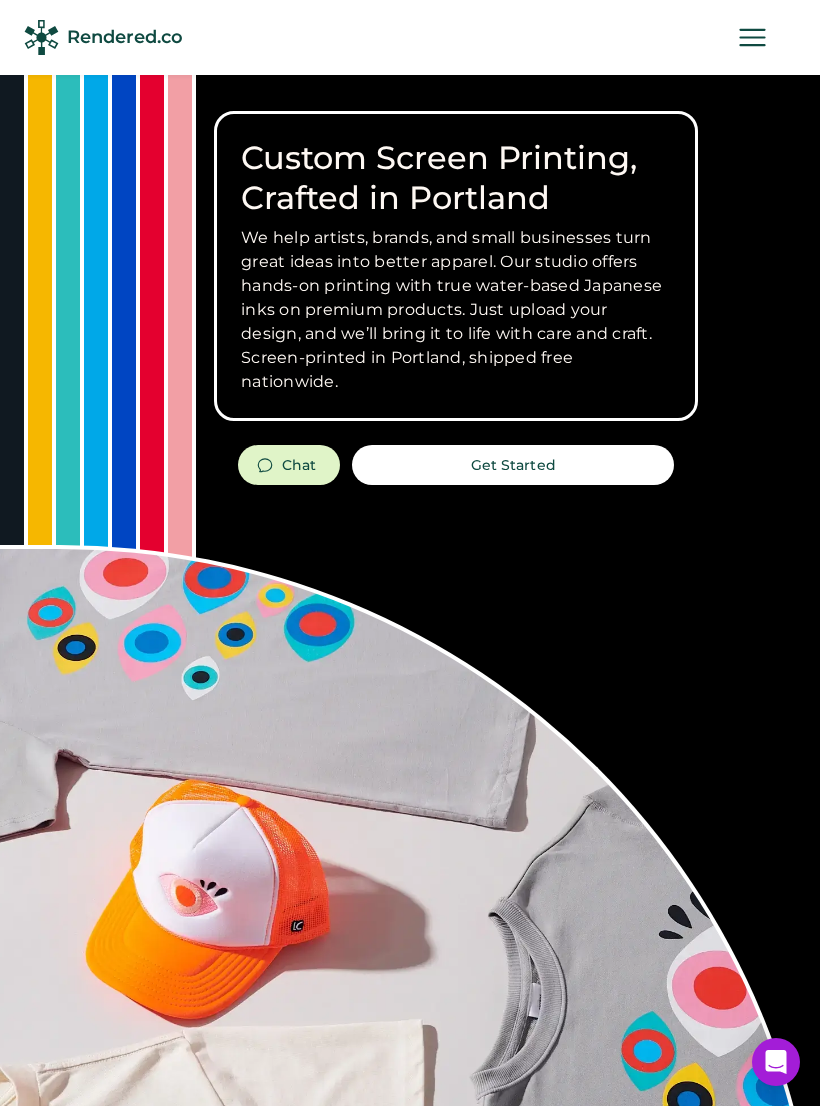 click at bounding box center [752, 37] 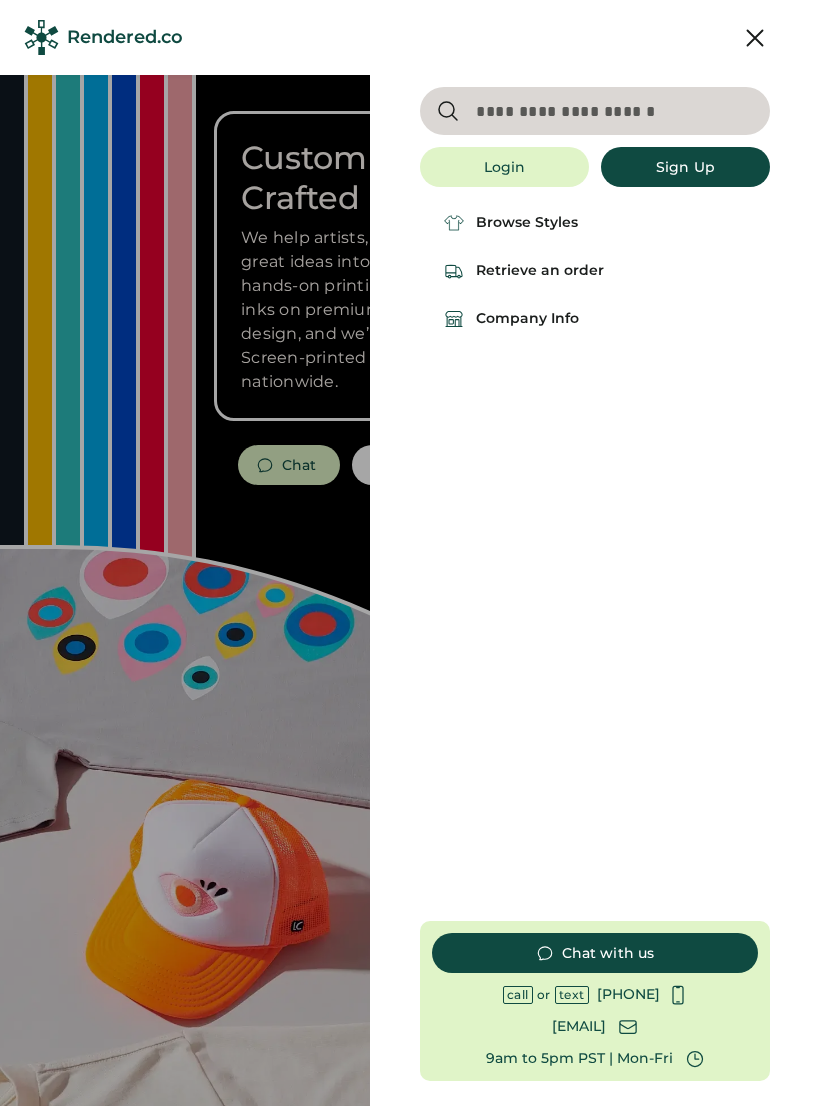 click at bounding box center [595, 111] 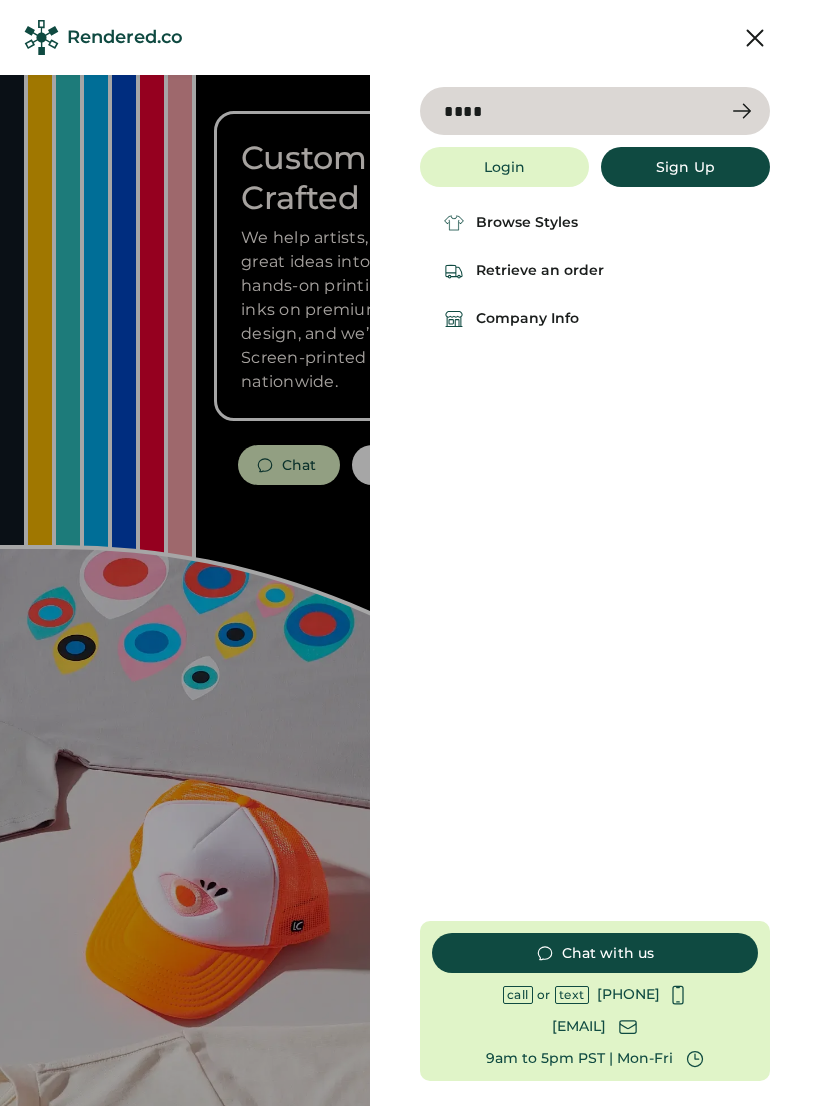 click at bounding box center (595, 111) 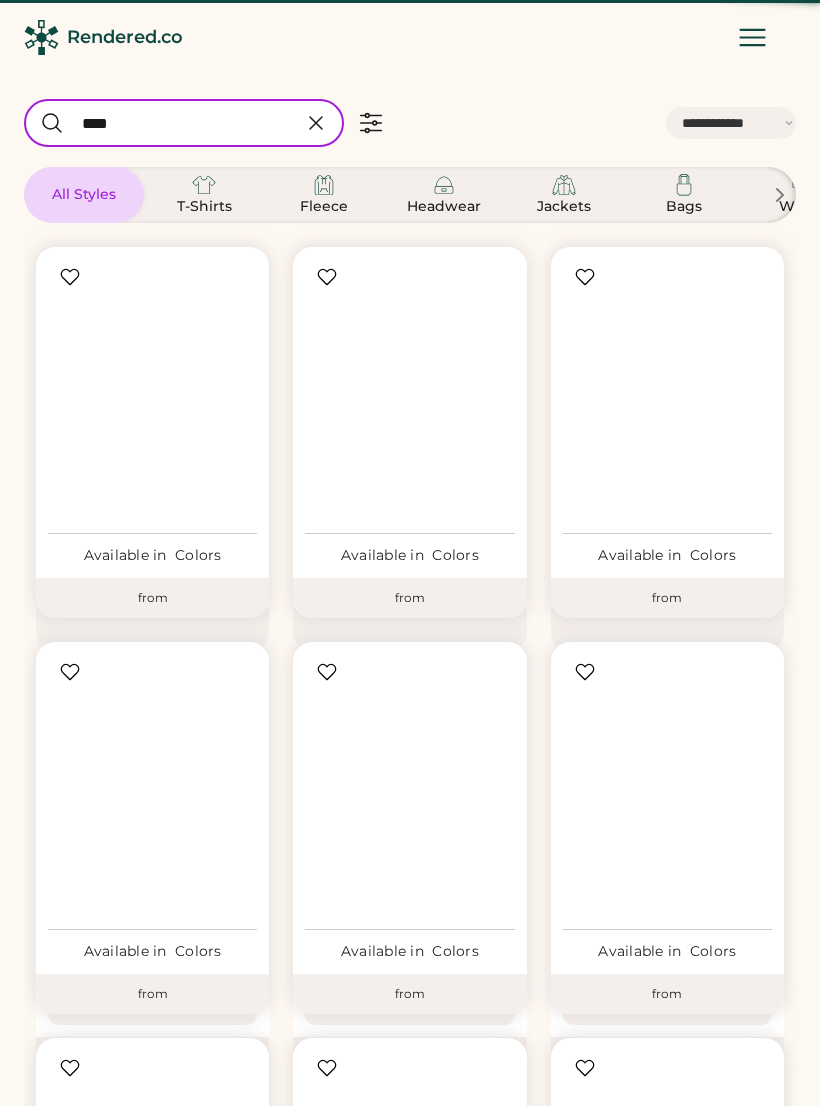 scroll, scrollTop: 0, scrollLeft: 0, axis: both 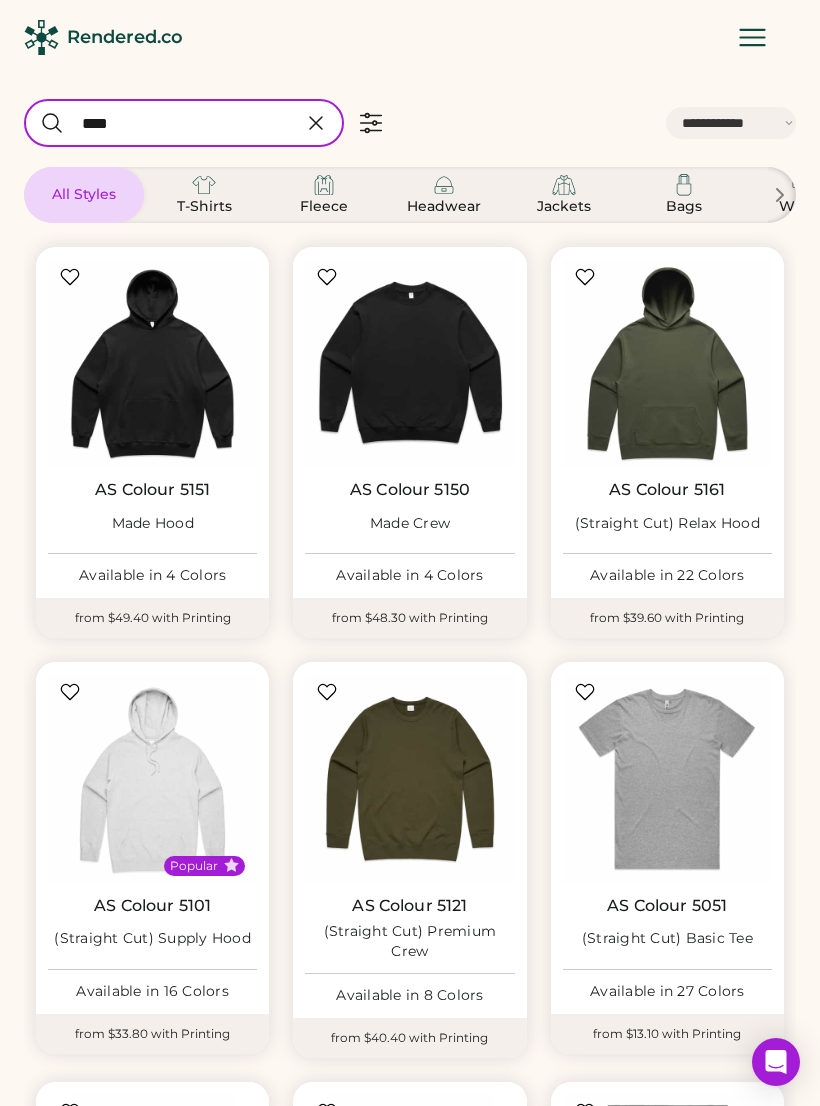 click at bounding box center [152, 363] 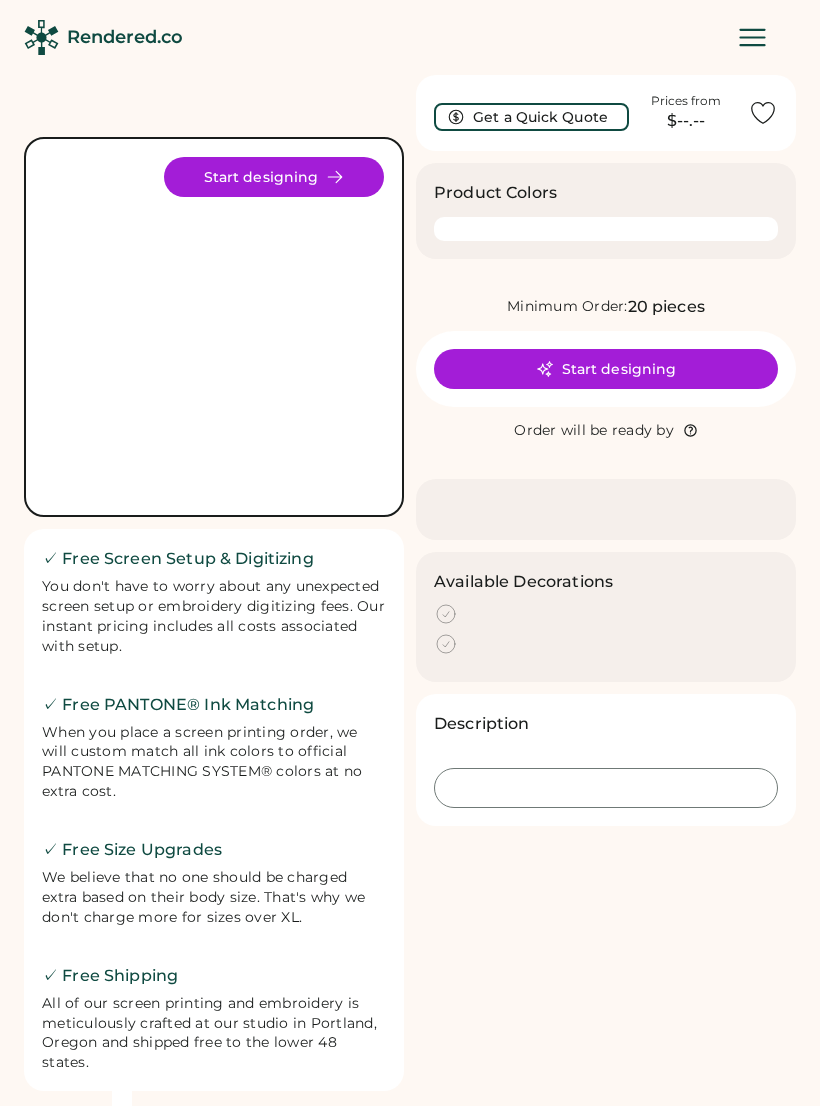 scroll, scrollTop: 0, scrollLeft: 0, axis: both 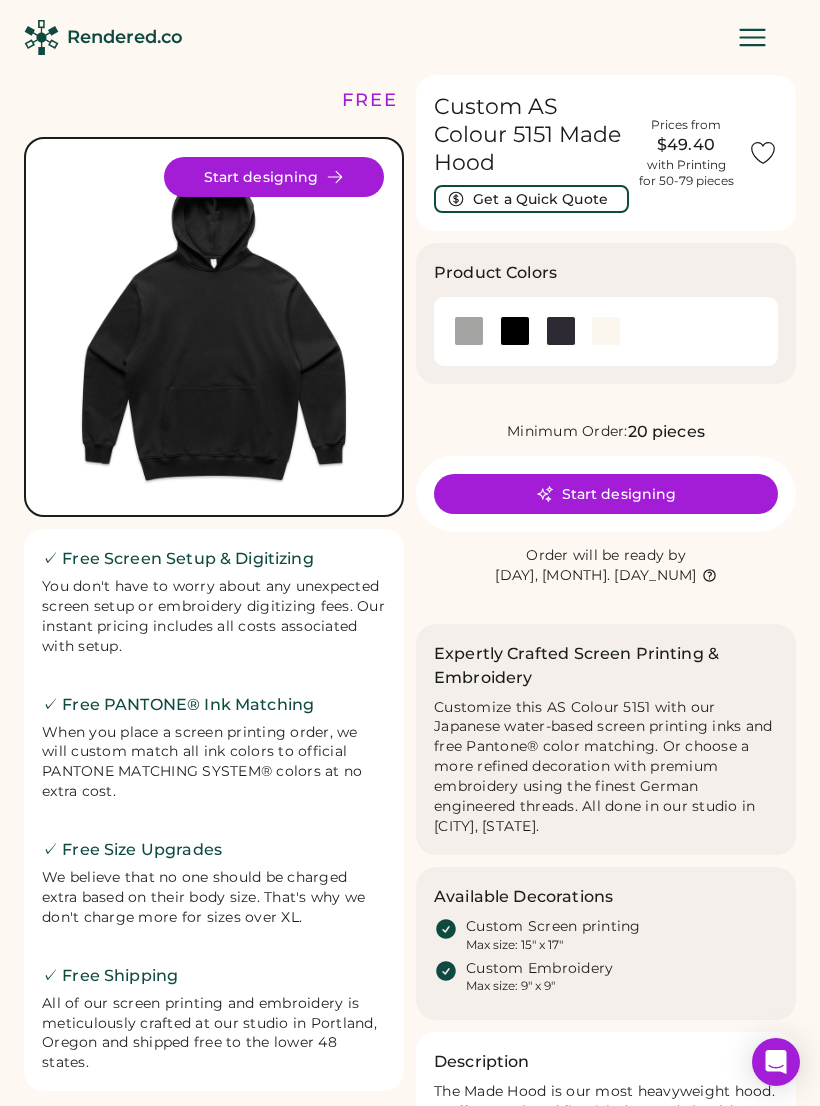 click at bounding box center (335, 177) 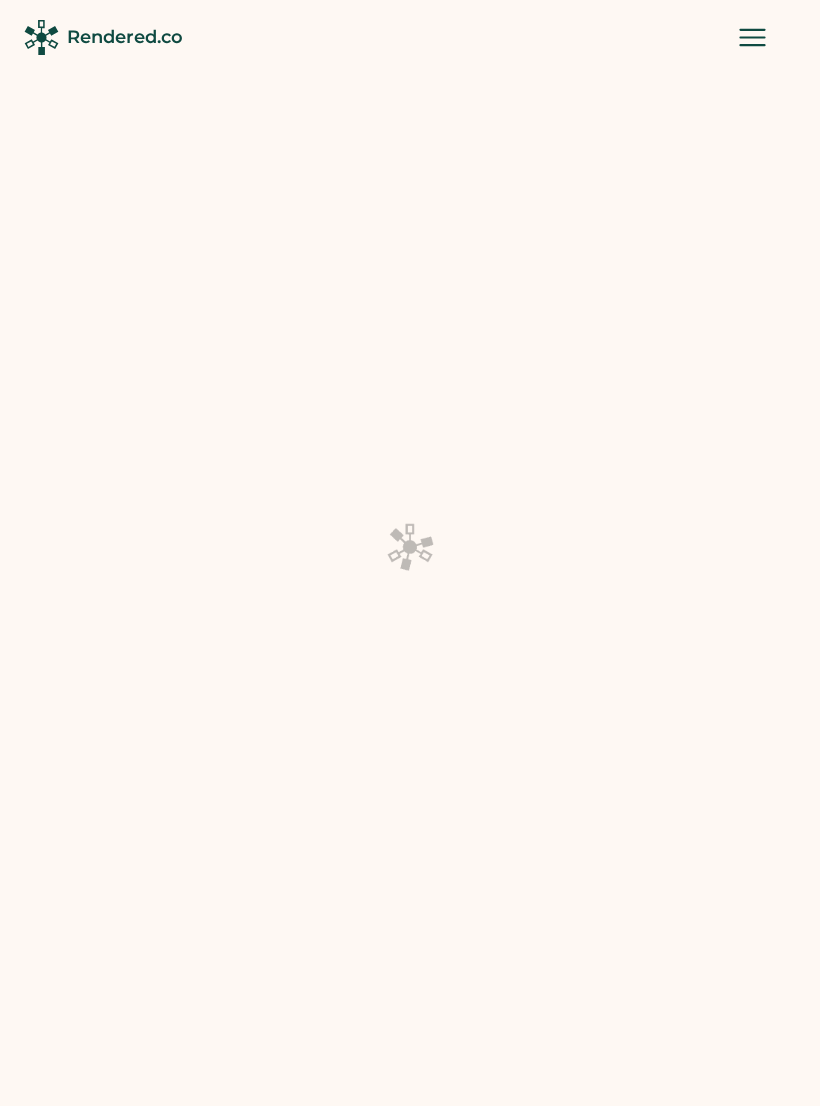 scroll, scrollTop: 0, scrollLeft: 0, axis: both 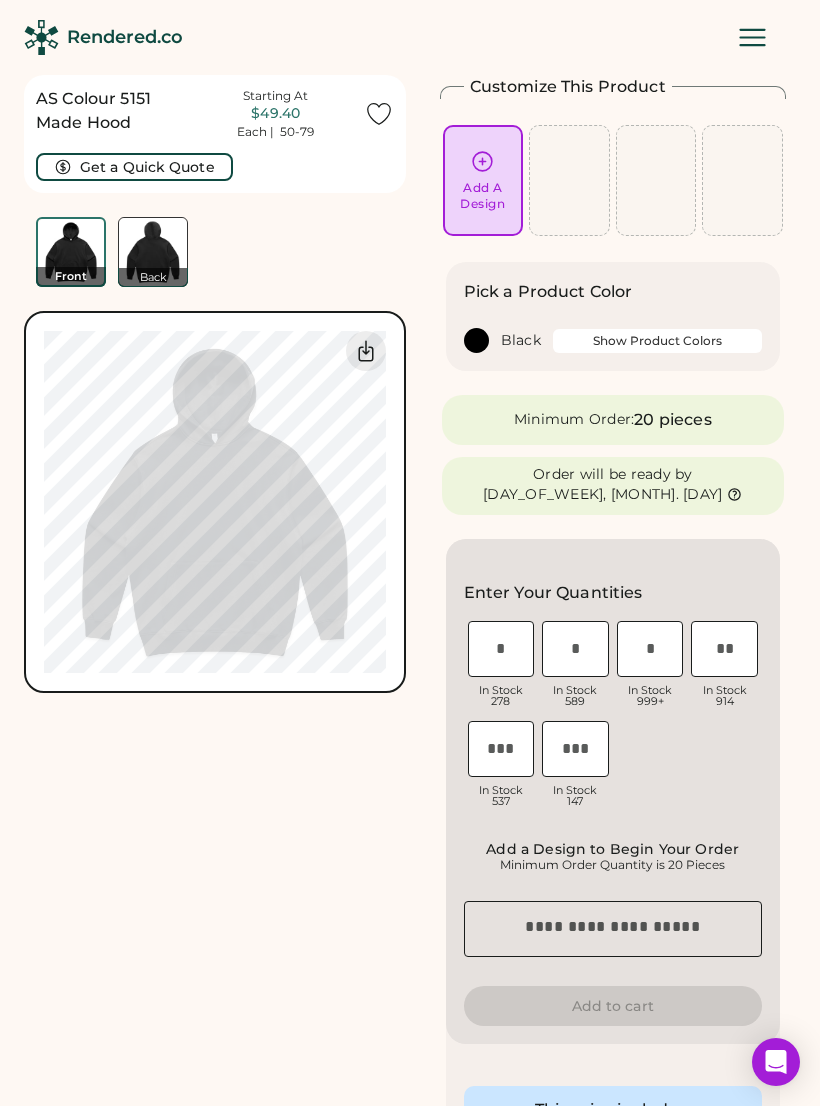 click at bounding box center (482, 161) 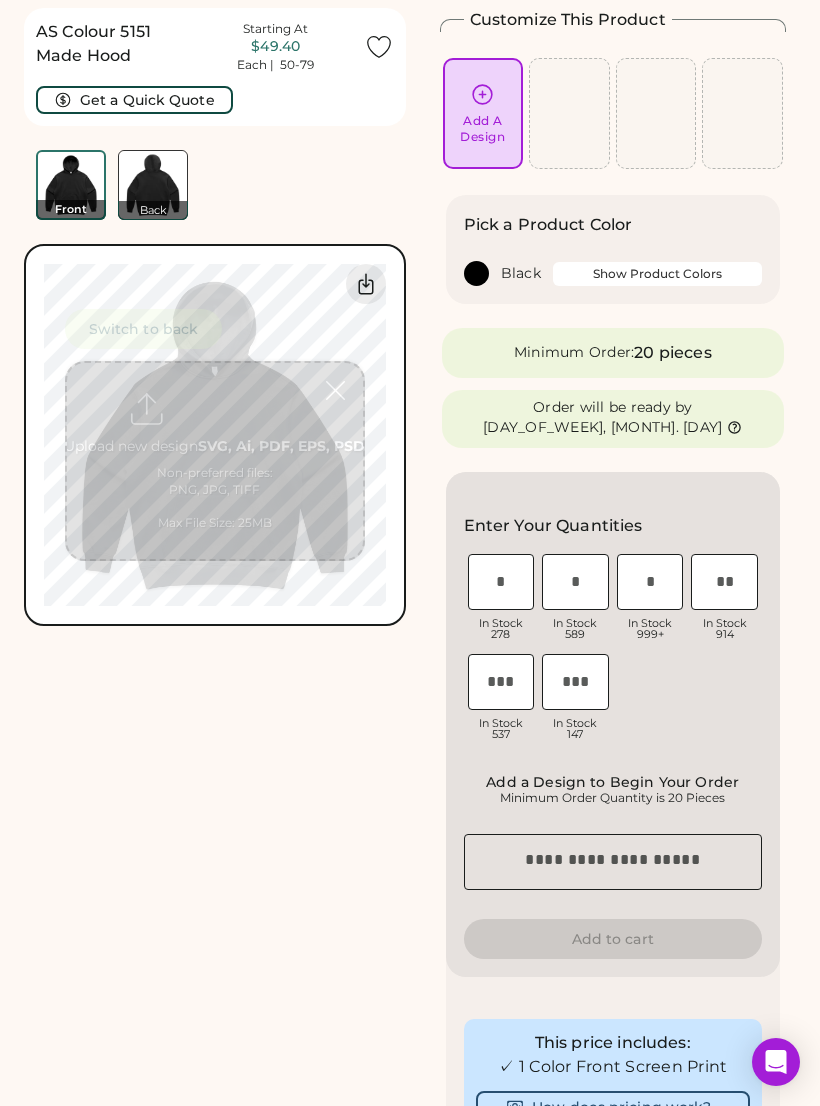 scroll, scrollTop: 75, scrollLeft: 0, axis: vertical 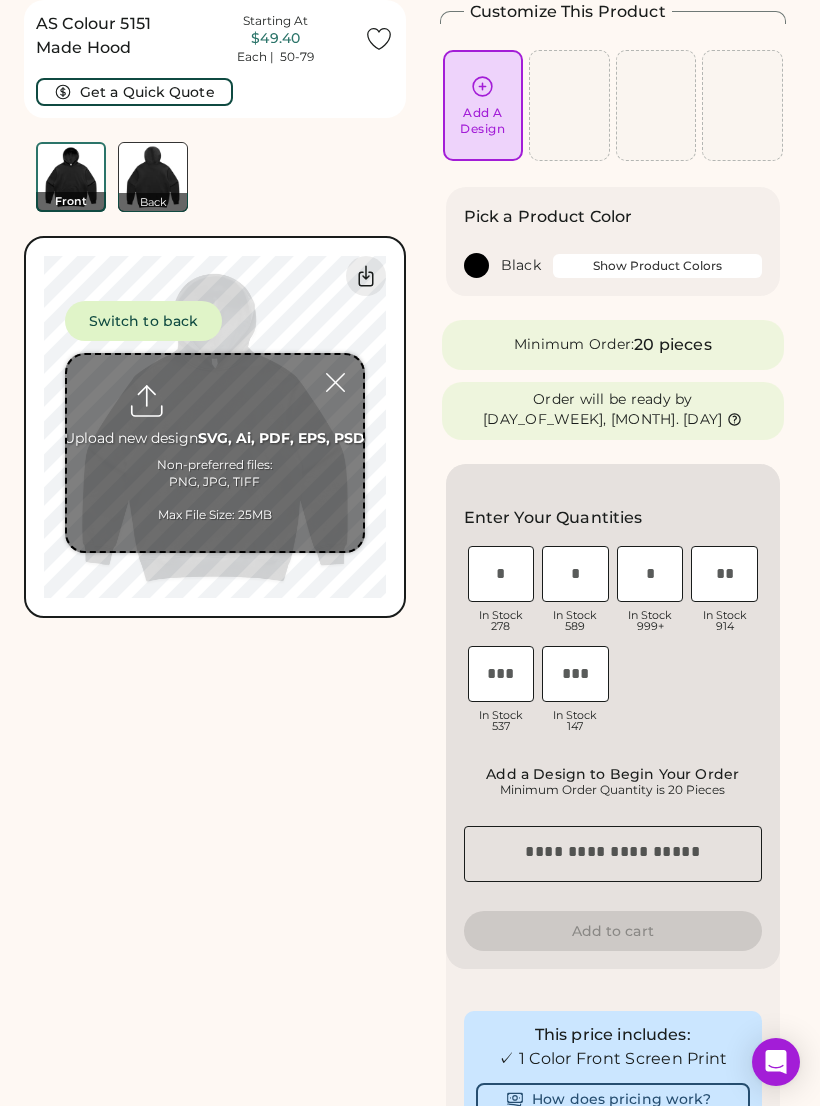 click at bounding box center (215, 453) 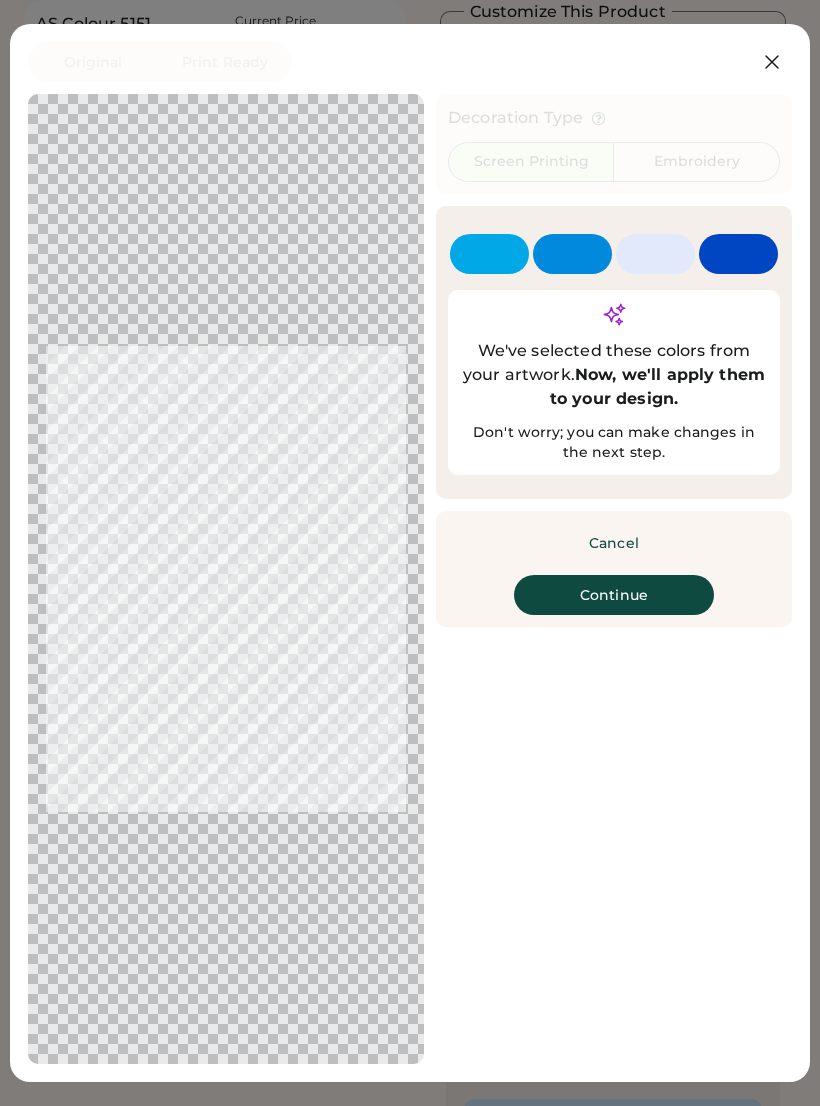 click on "Continue" at bounding box center (614, 595) 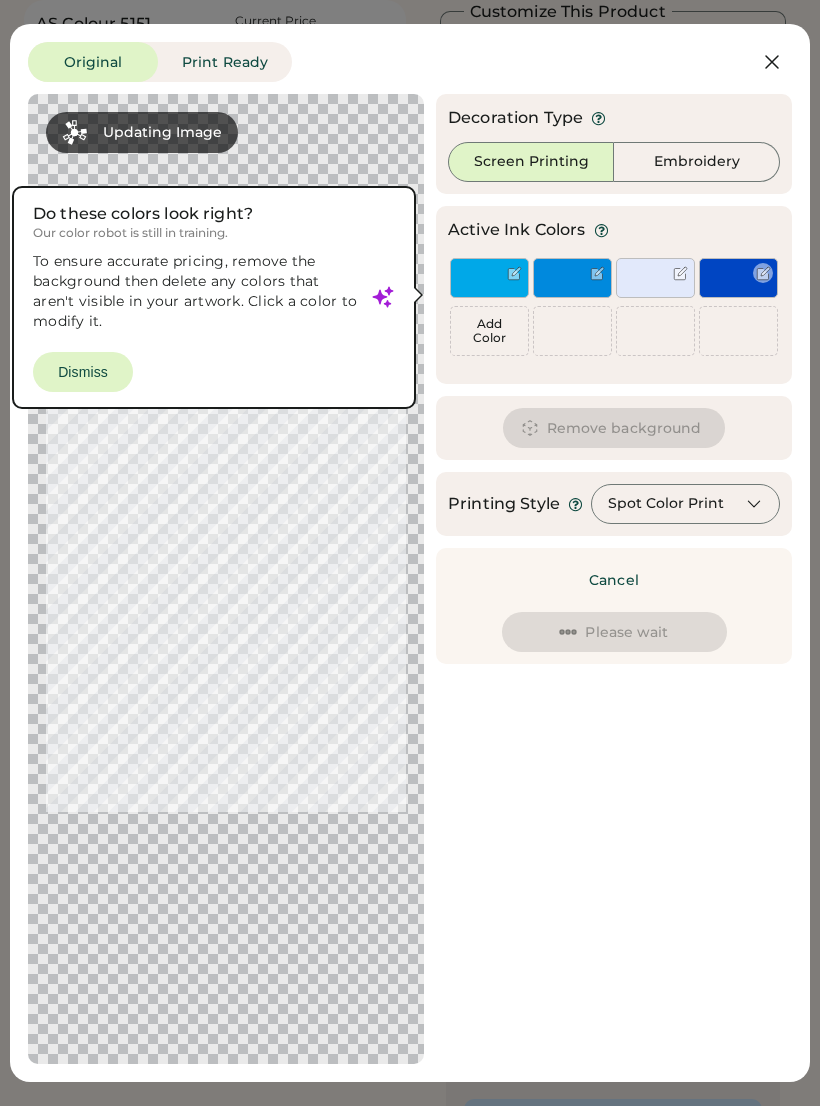 click at bounding box center [738, 278] 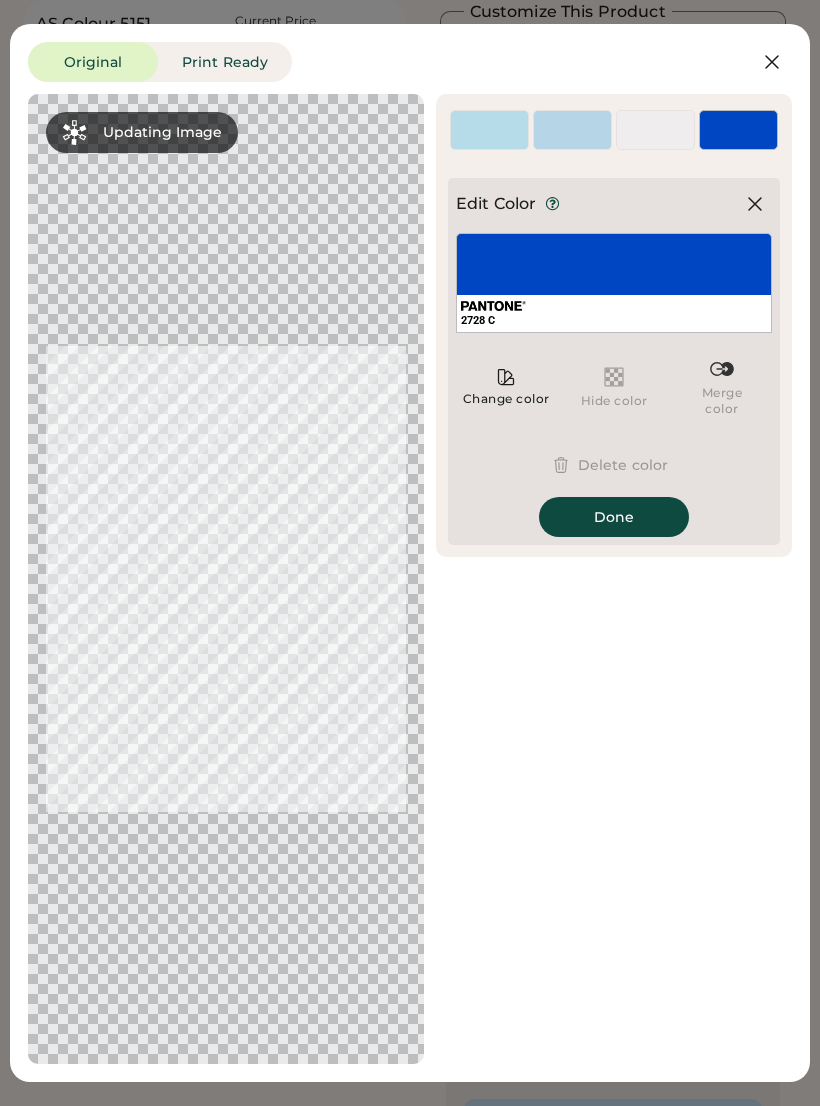 click on "Delete color" at bounding box center (614, 465) 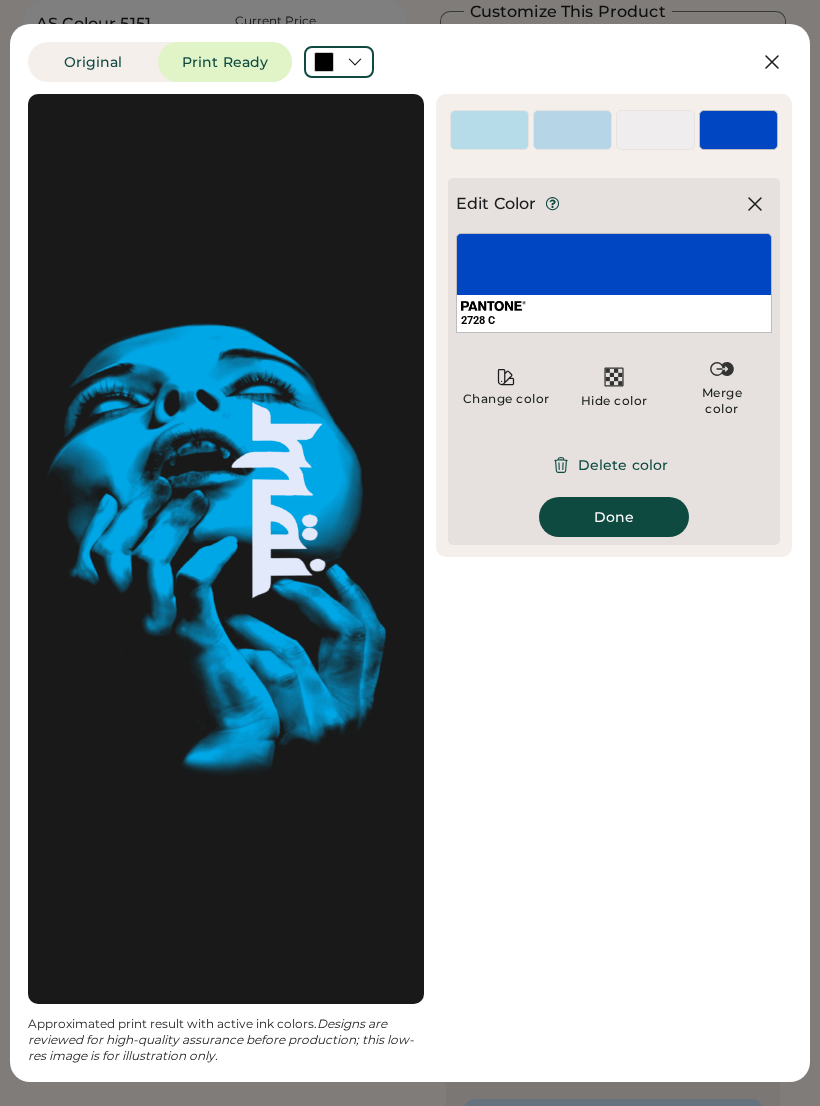 click on "Delete color" at bounding box center (614, 465) 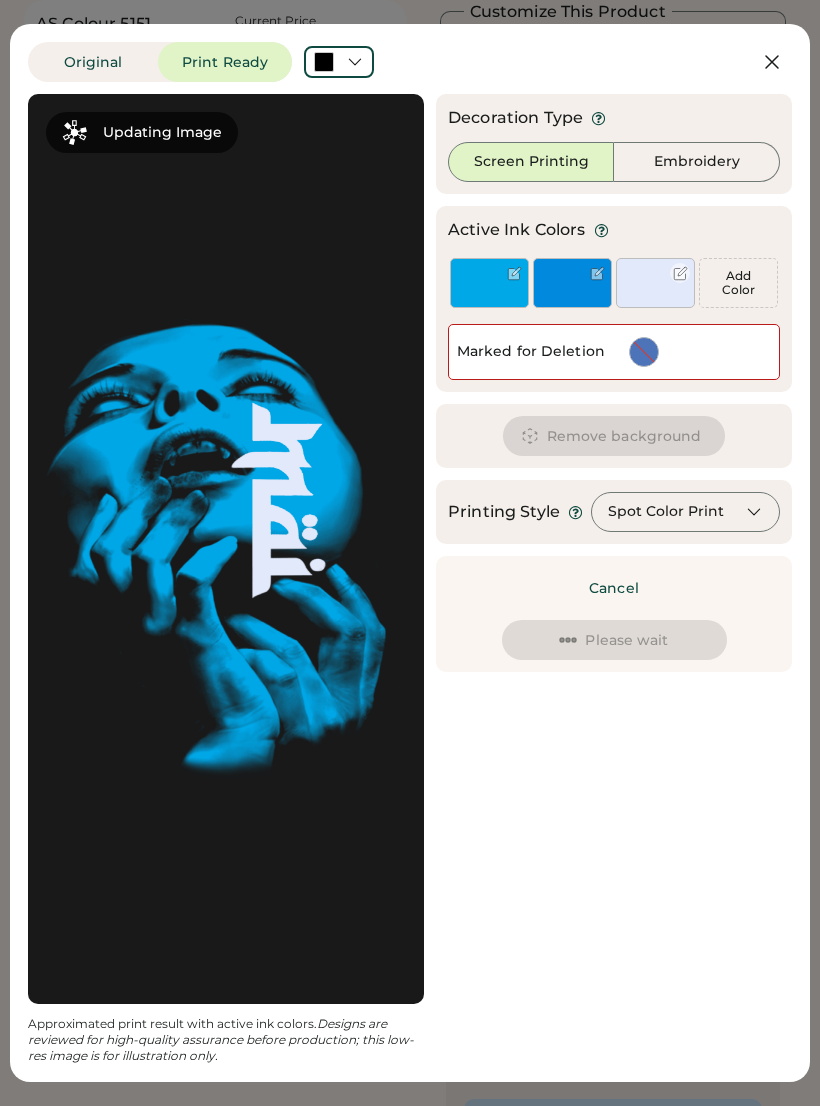 click at bounding box center [655, 283] 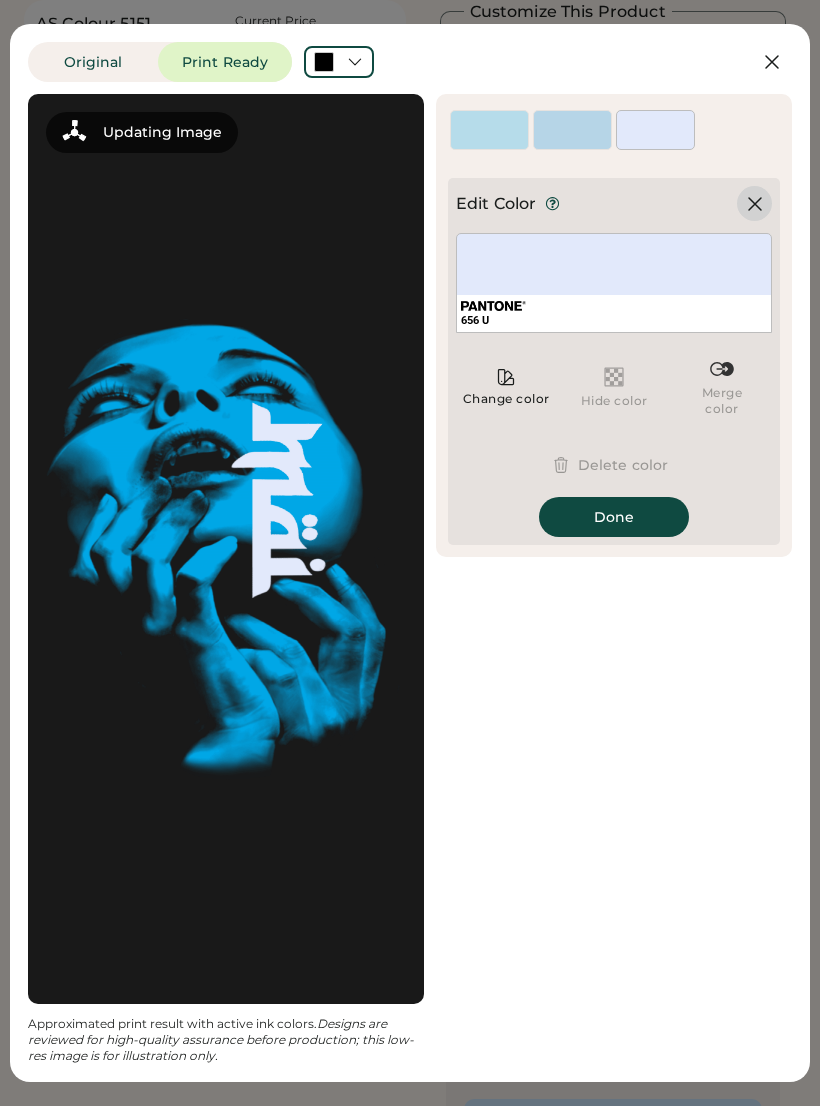 click at bounding box center [755, 204] 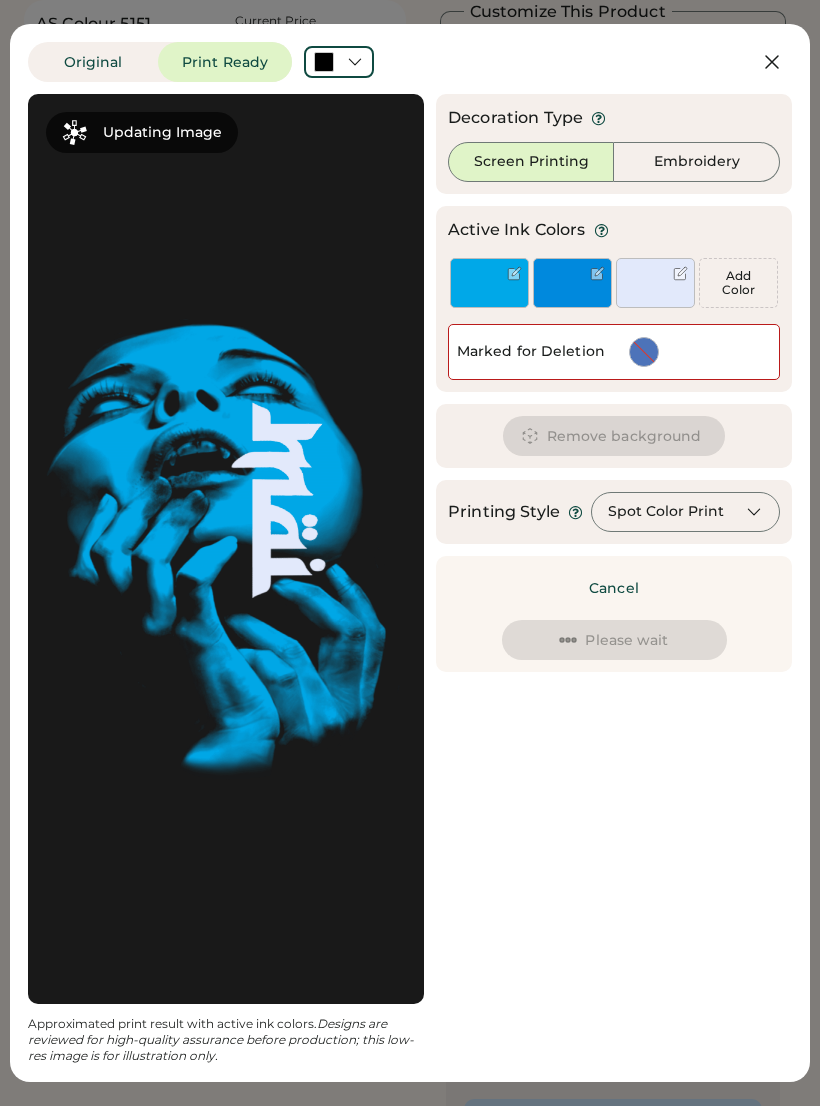 click on "Screen Printing" at bounding box center (531, 162) 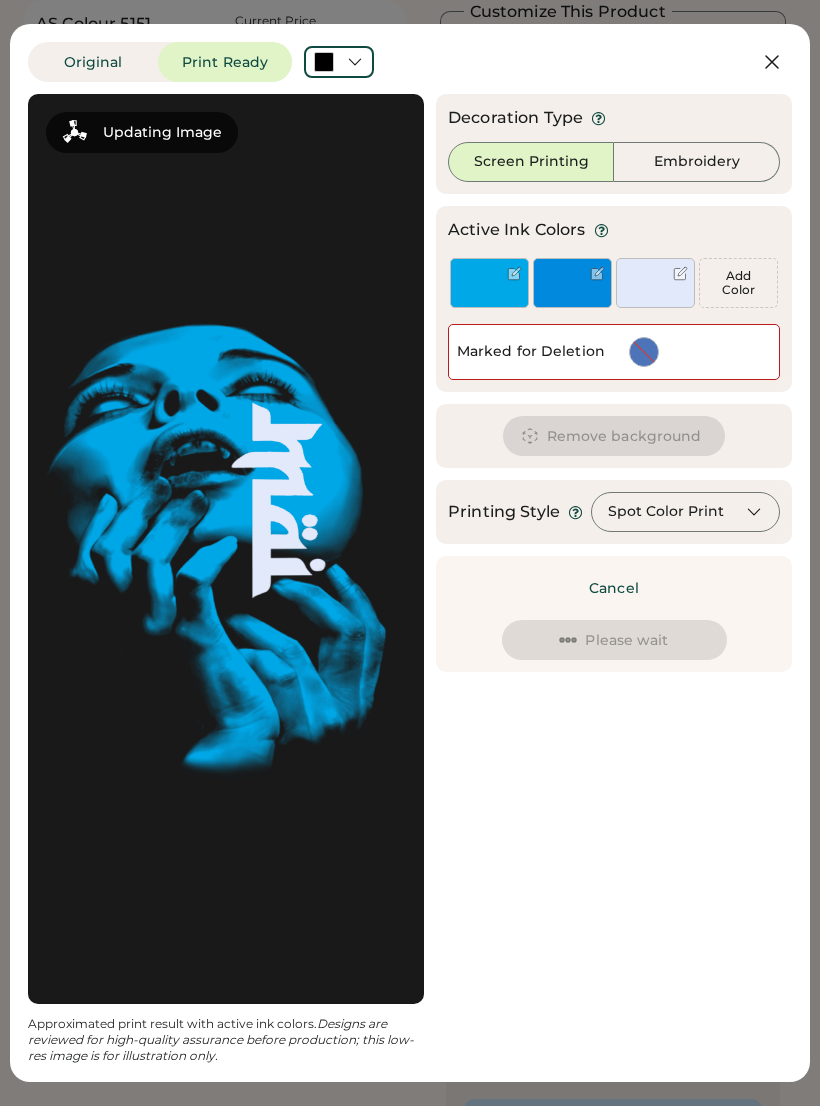 click at bounding box center [489, 283] 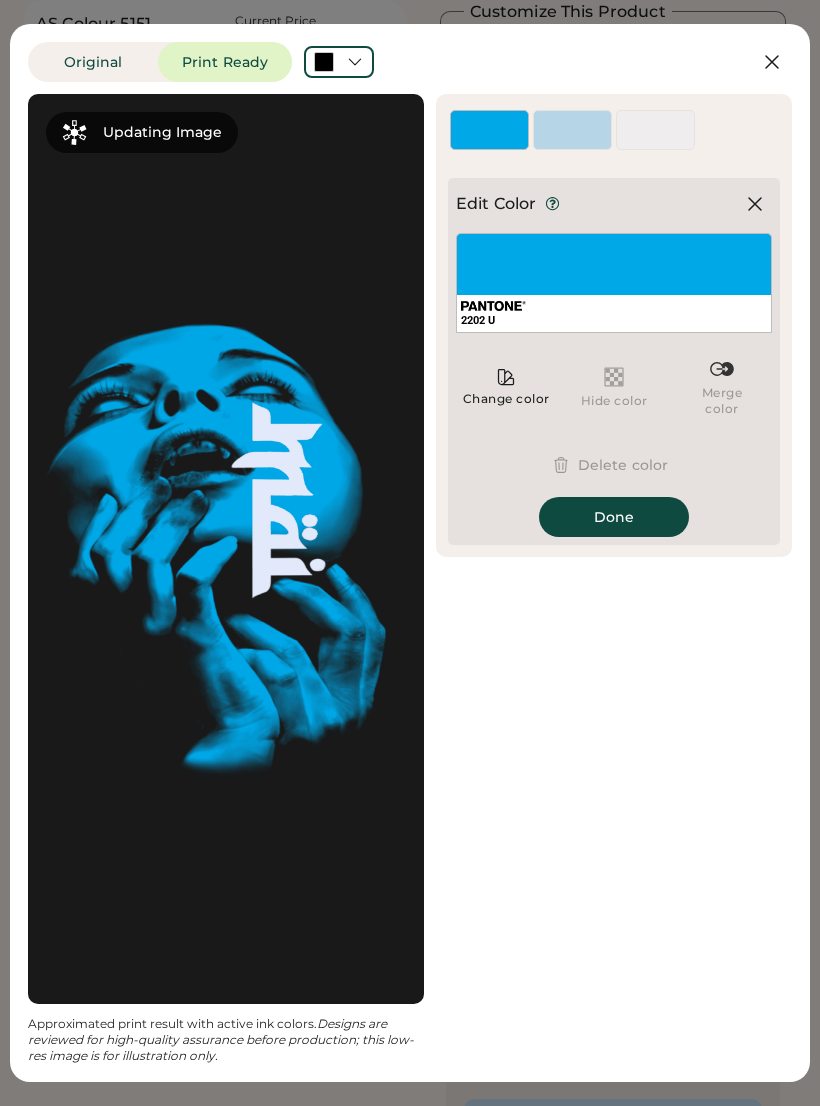 click on "Delete color" at bounding box center (614, 465) 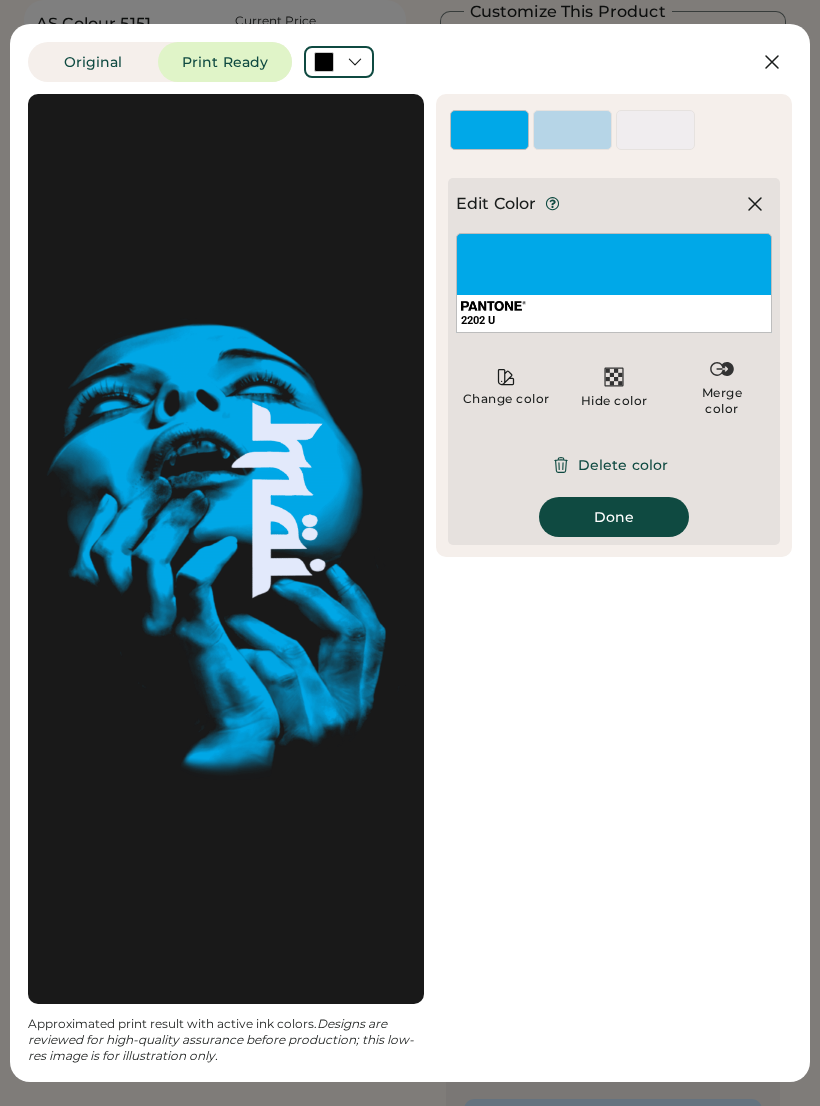 click at bounding box center (572, 130) 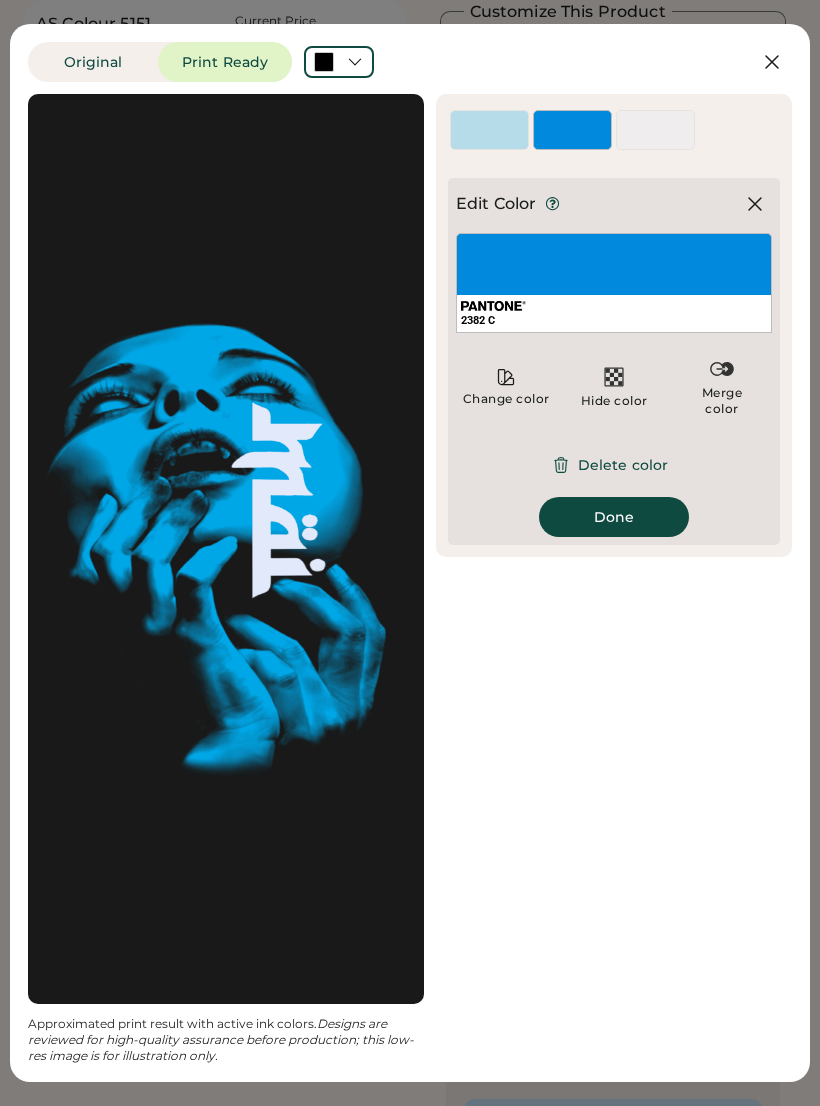 click at bounding box center (489, 130) 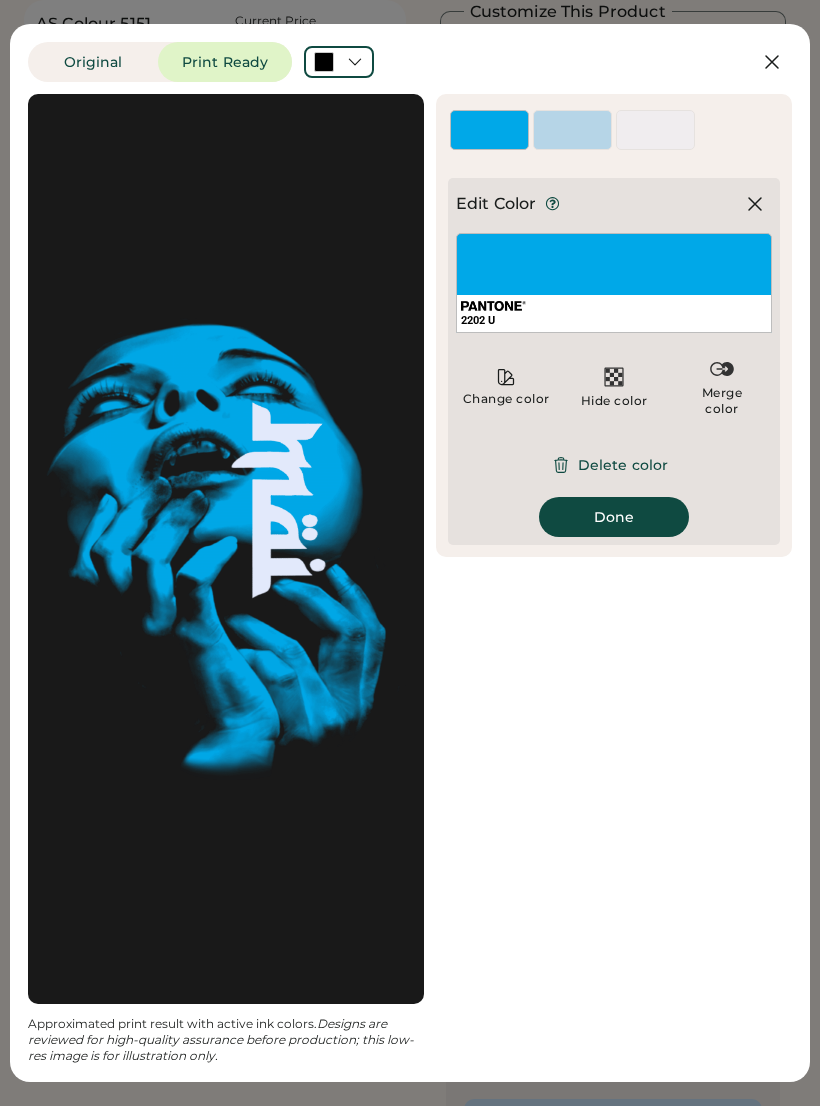click at bounding box center [572, 140] 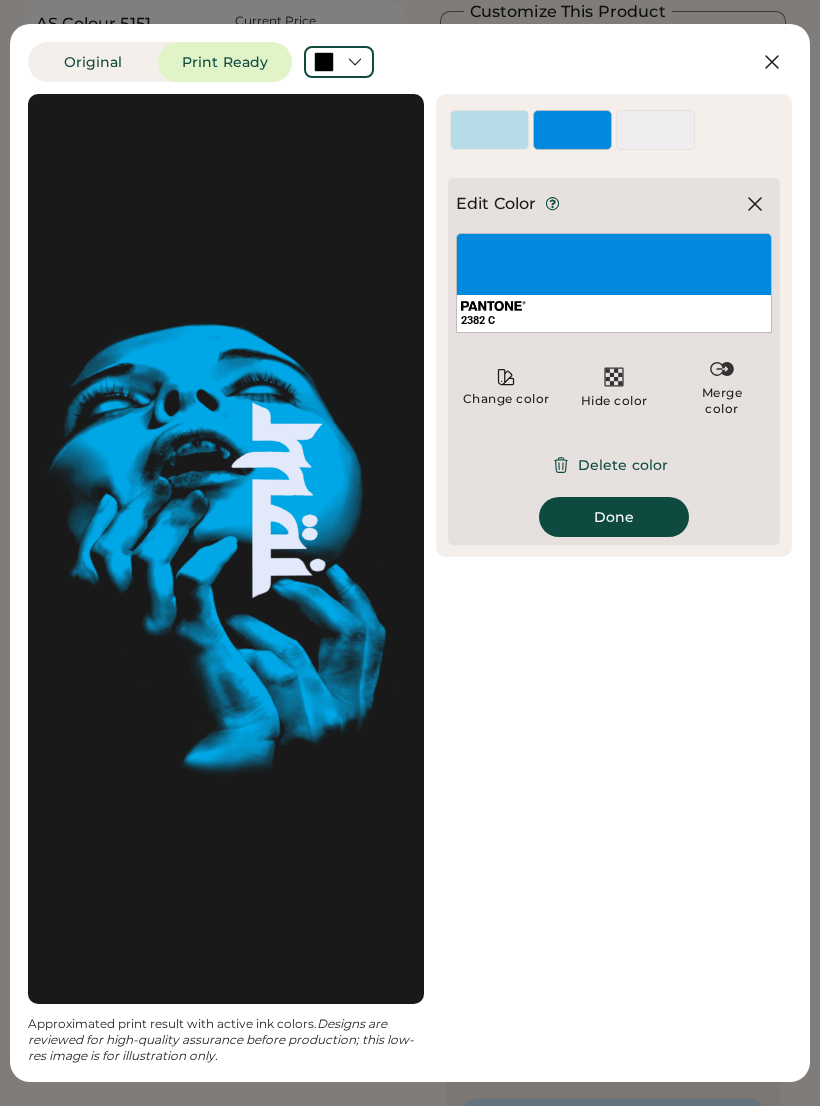 click at bounding box center (489, 140) 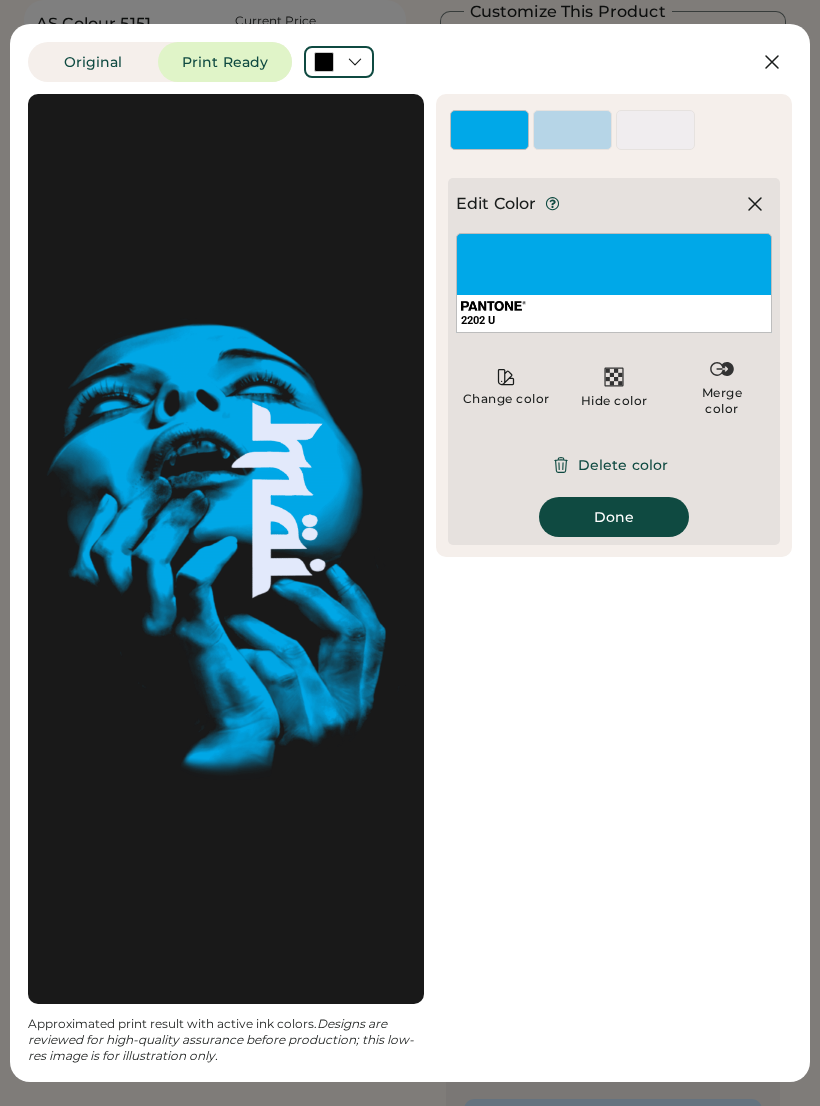 click on "Delete color" at bounding box center [614, 465] 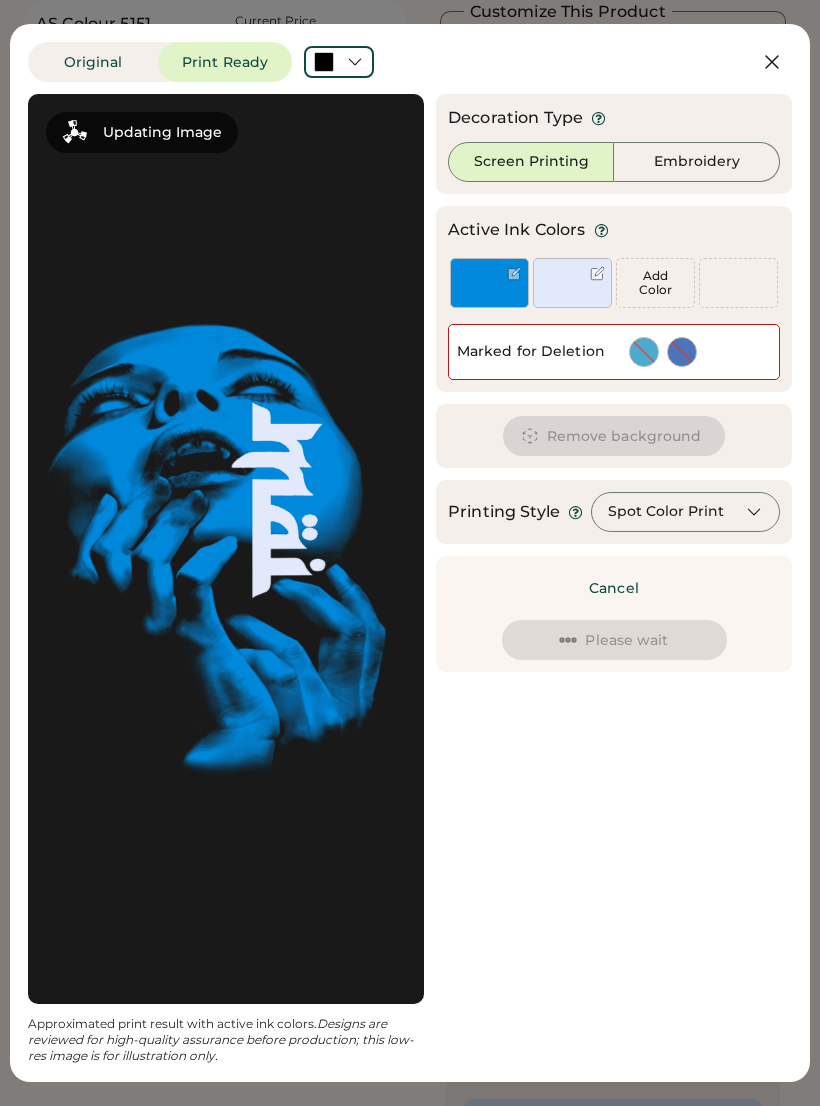 click on "Spot Color Print" at bounding box center [666, 512] 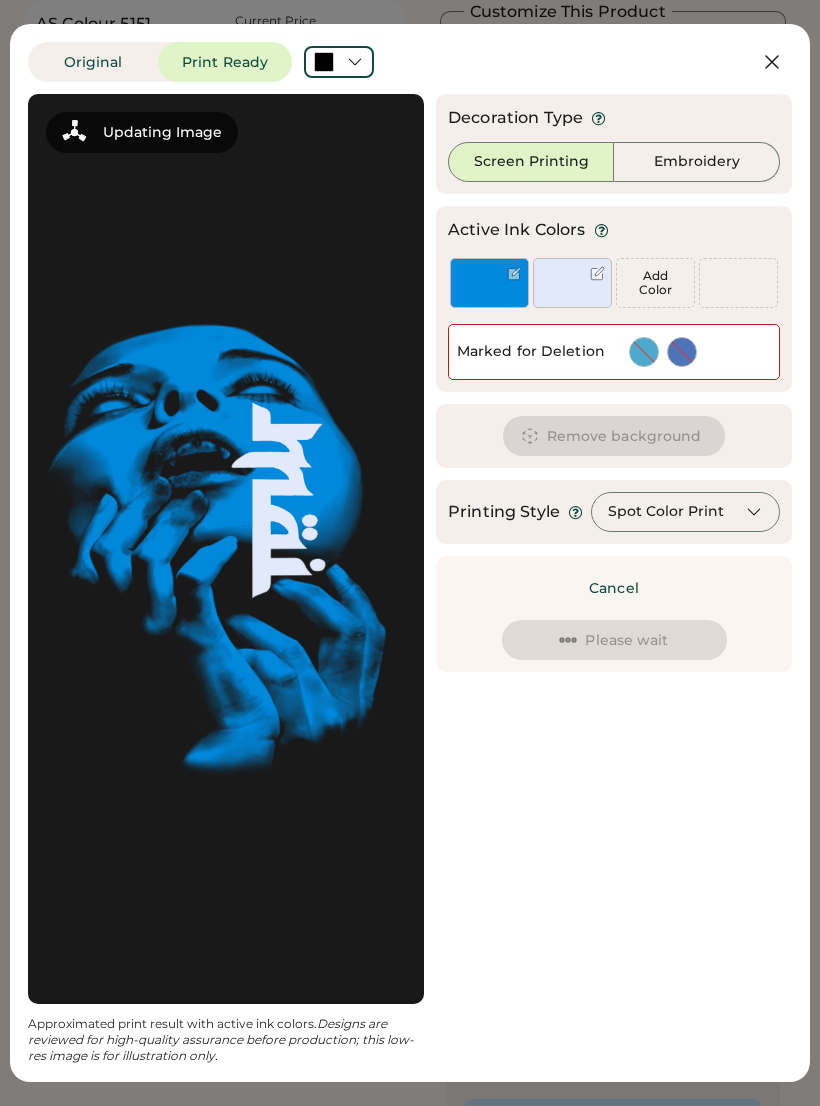 click on "Spot Color Print" at bounding box center [685, 512] 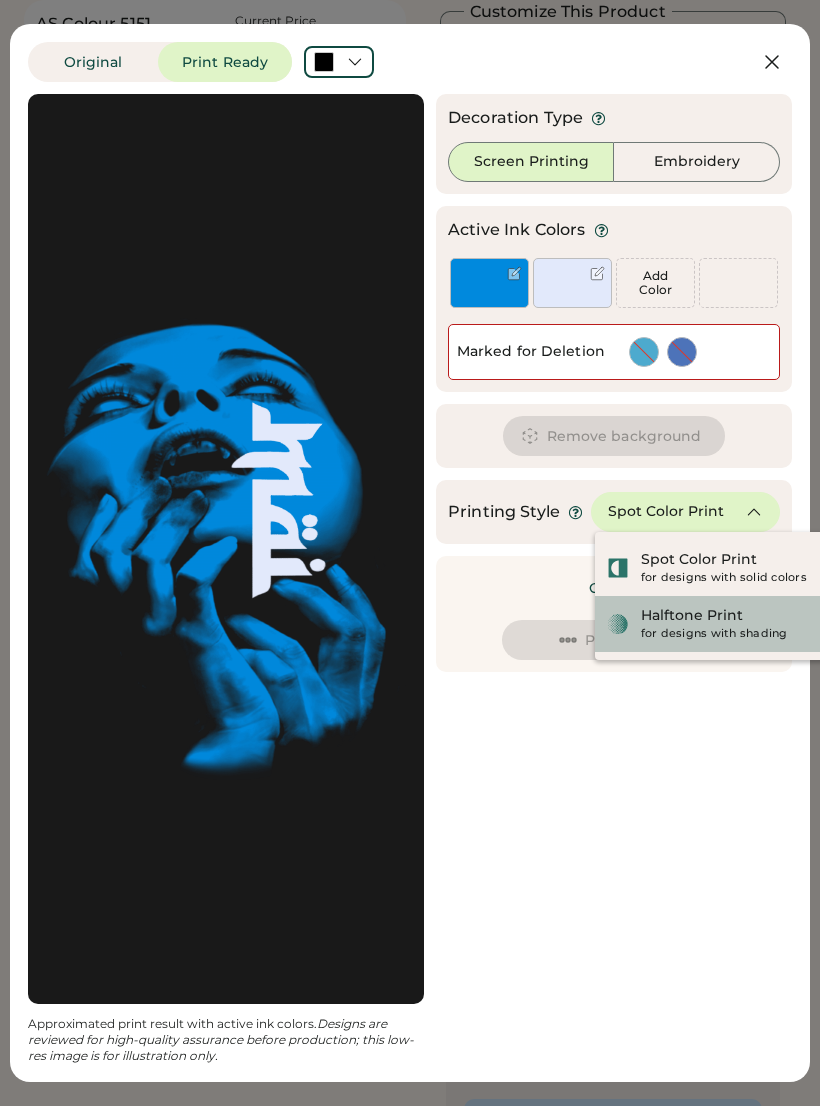 click on "Halftone Print" at bounding box center [692, 616] 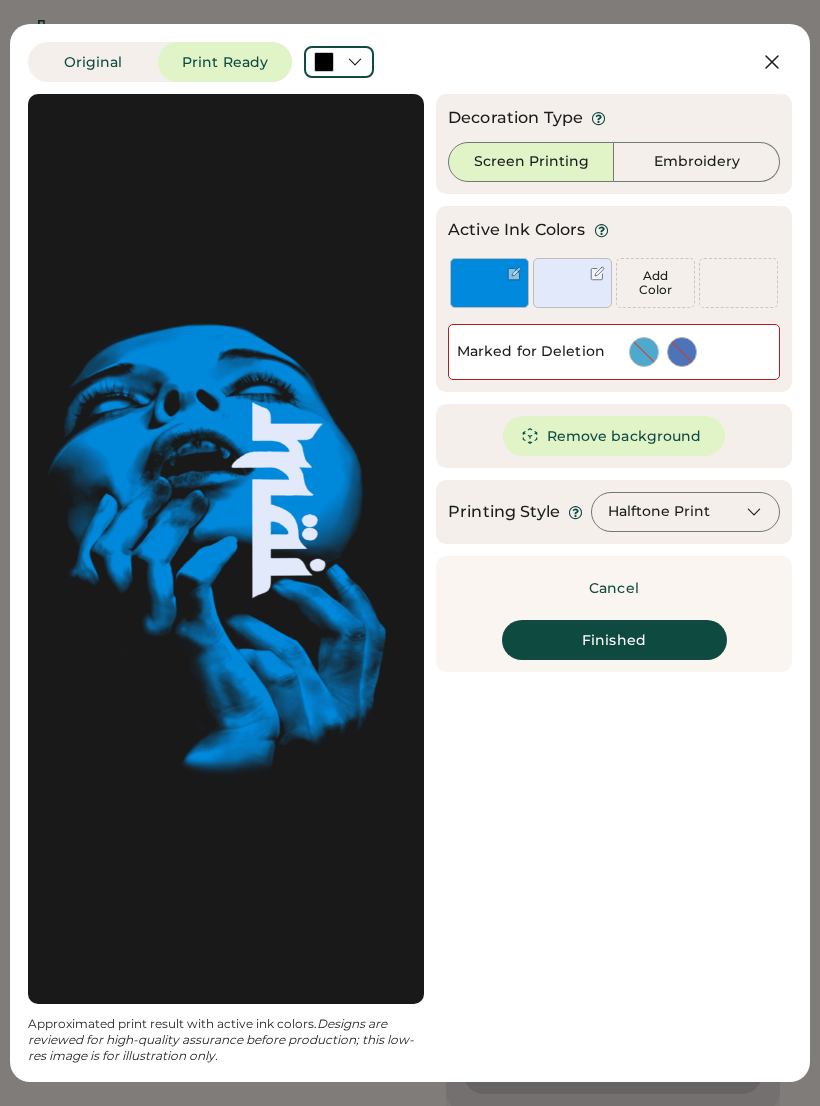 scroll, scrollTop: 75, scrollLeft: 0, axis: vertical 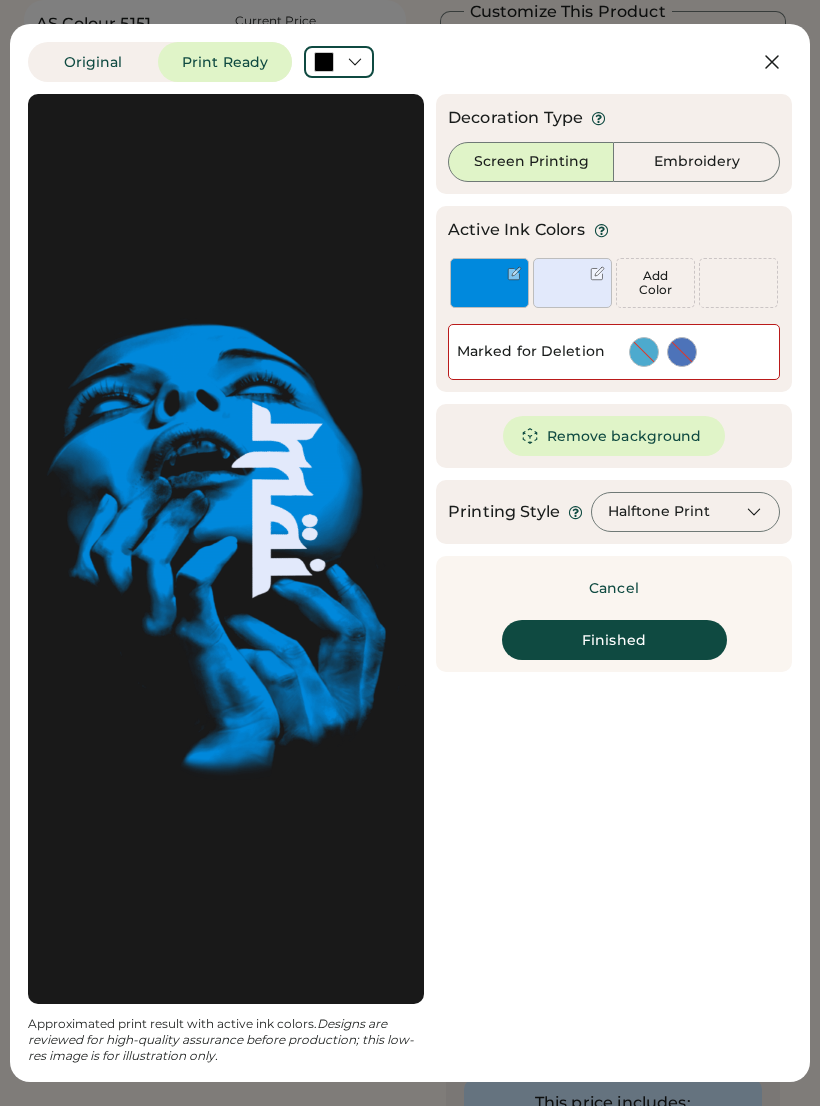 click on "Finished" at bounding box center [614, 640] 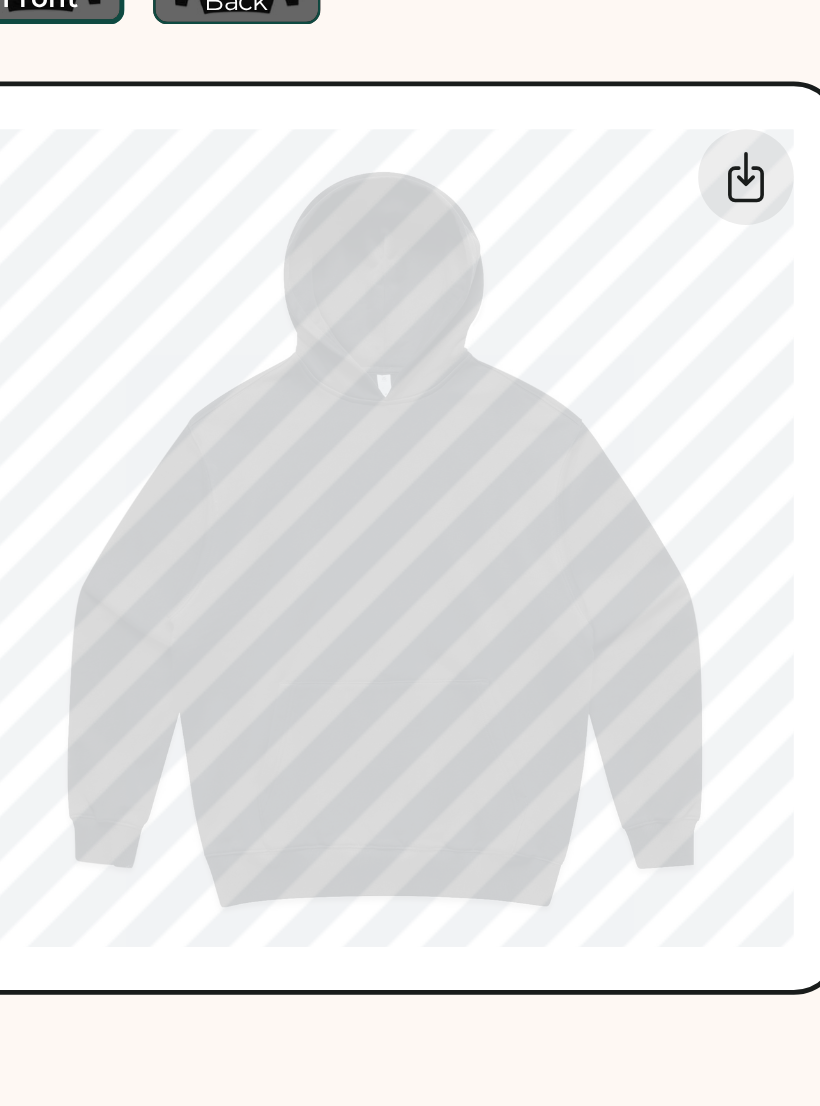 click on "AS Colour 5151 Made Hood Current Price $50.65 Each |  50-79       Get a Quick Quote Front Back Switch to back Upload new design
SVG, Ai, PDF, EPS, PSD Non-preferred files:
PNG, JPG, TIFF Max File Size: 25MB    Guidelines are approximate; our team will confirm the correct placement. 0% 0%" at bounding box center [215, 986] 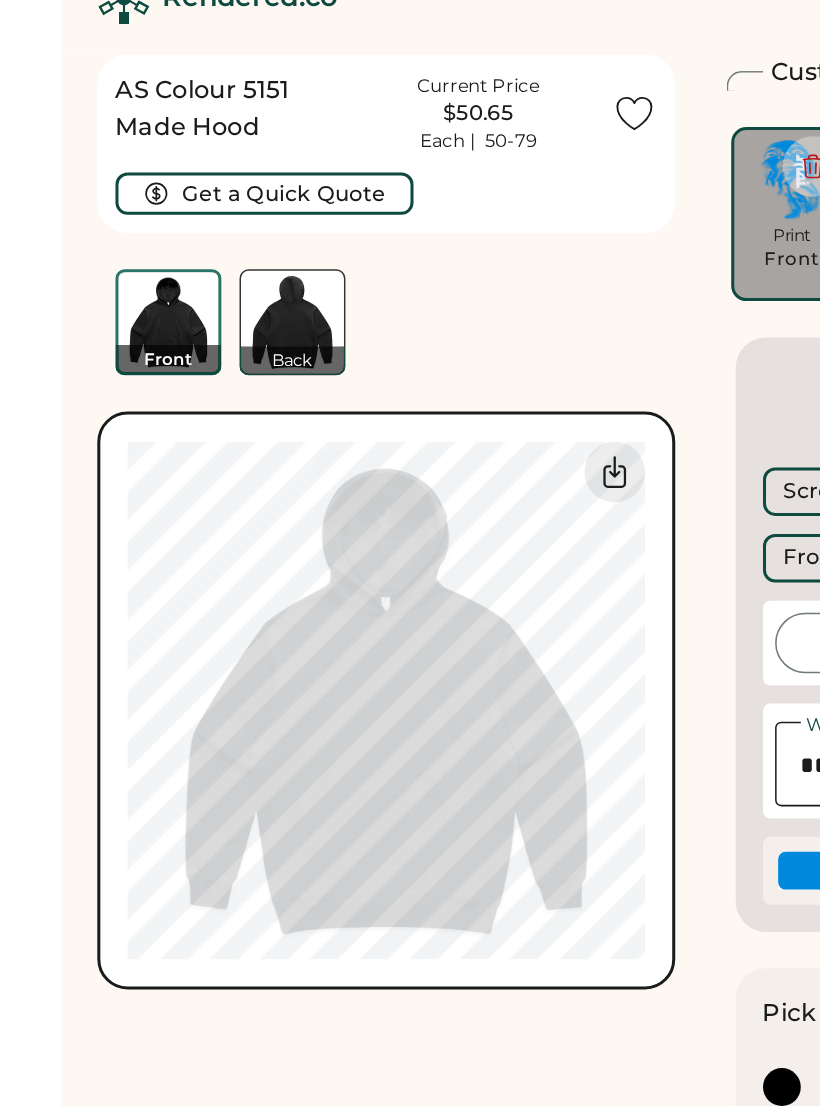 scroll, scrollTop: 0, scrollLeft: 0, axis: both 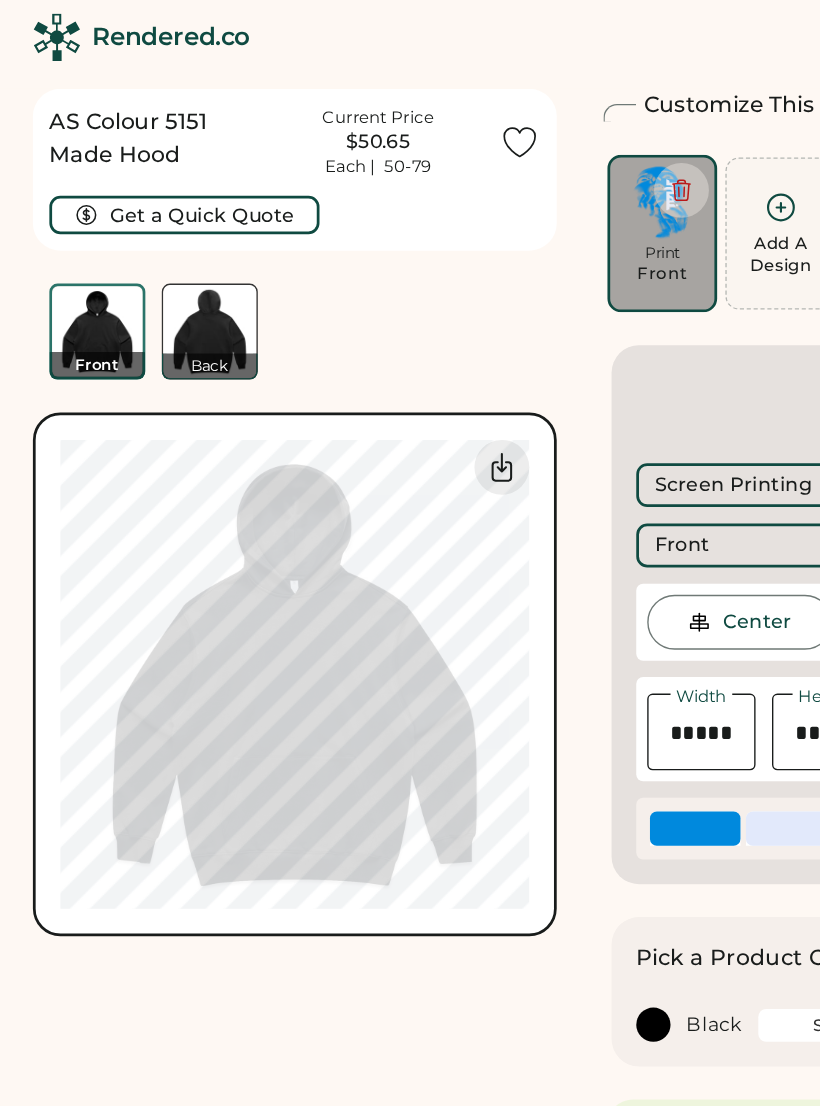click on "AS Colour 5151 Made Hood Current Price $50.65 Each |  50-79       Get a Quick Quote Front Back" at bounding box center [215, 181] 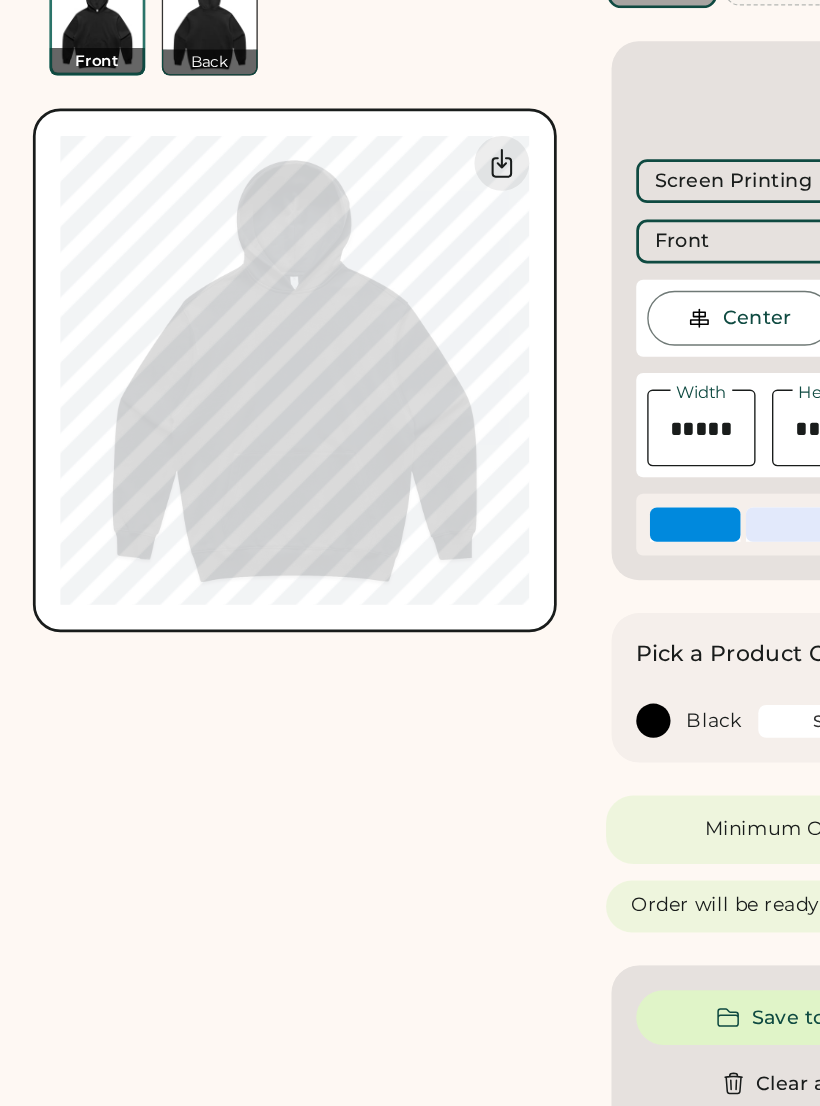 click on "AS Colour 5151 Made Hood Current Price $50.65 Each |  50-79       Get a Quick Quote Front Back Switch to back Upload new design
SVG, Ai, PDF, EPS, PSD Non-preferred files:
PNG, JPG, TIFF Max File Size: 25MB    Guidelines are approximate; our team will confirm the correct placement. 0% 0%" at bounding box center (215, 1061) 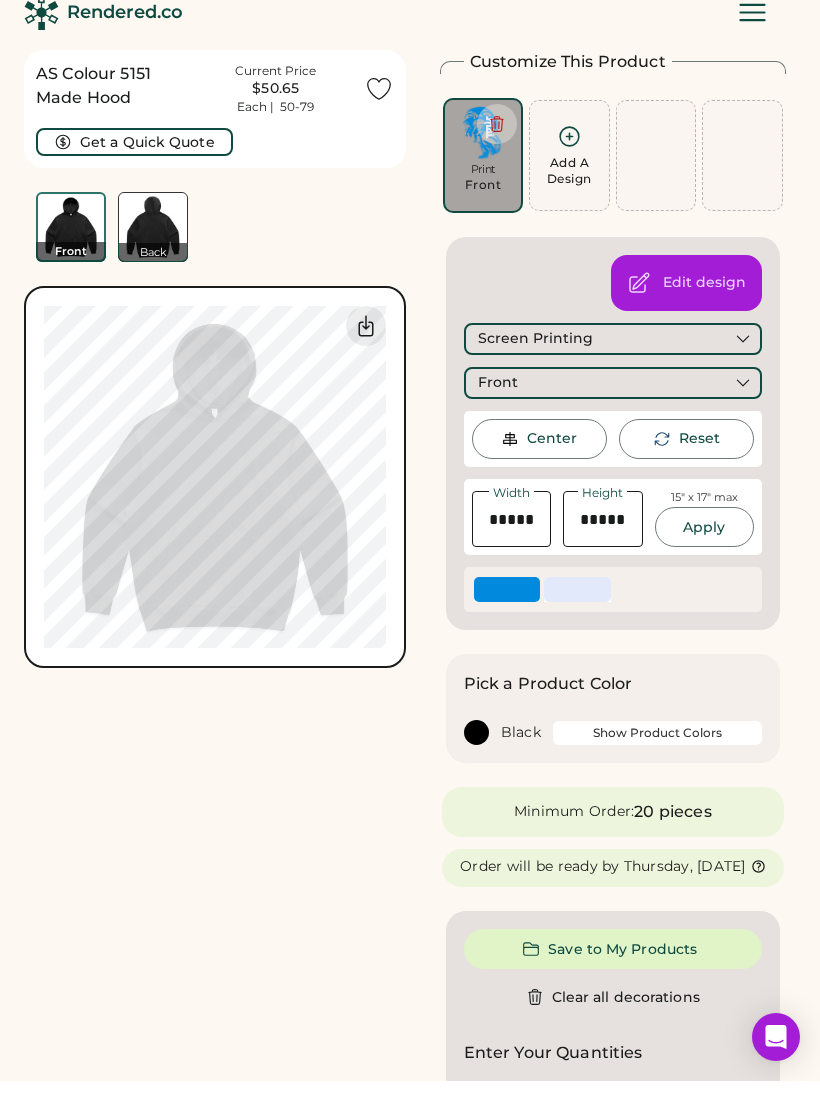 click on "AS Colour 5151 Made Hood Current Price $50.65 Each |  50-79       Get a Quick Quote Front Back Switch to back Upload new design
SVG, Ai, PDF, EPS, PSD Non-preferred files:
PNG, JPG, TIFF Max File Size: 25MB    Guidelines are approximate; our team will confirm the correct placement. 0% 0%    Customize This Product    Add A
Design
Print Front       Add A
Design    Edit design Screen Printing    Front    Center    Reset Width Height 15" x 17" max Apply SELECT
A COLOR Pick a Product Color Black Show Product Colors Minimum Order:  20 pieces Order will be ready by Thursday, Jul. 31        Save to My Products    Clear all decorations Enter Your Quantities S In Stock
278 M In Stock
589 L In Stock
999+ XL In Stock
914 2XL In Stock
537 3XL In Stock
147 Enter Quantities to Finalize Your Order Minimum Order Quantity is 20 Pieces Special instructions Add to cart This price includes: ✓ 2 Color Front Screen Print    How does pricing work? Quantity Price each 20-29 $55.50 30-49 $52.85 50-79 $50.65 80-99" at bounding box center [410, 1877] 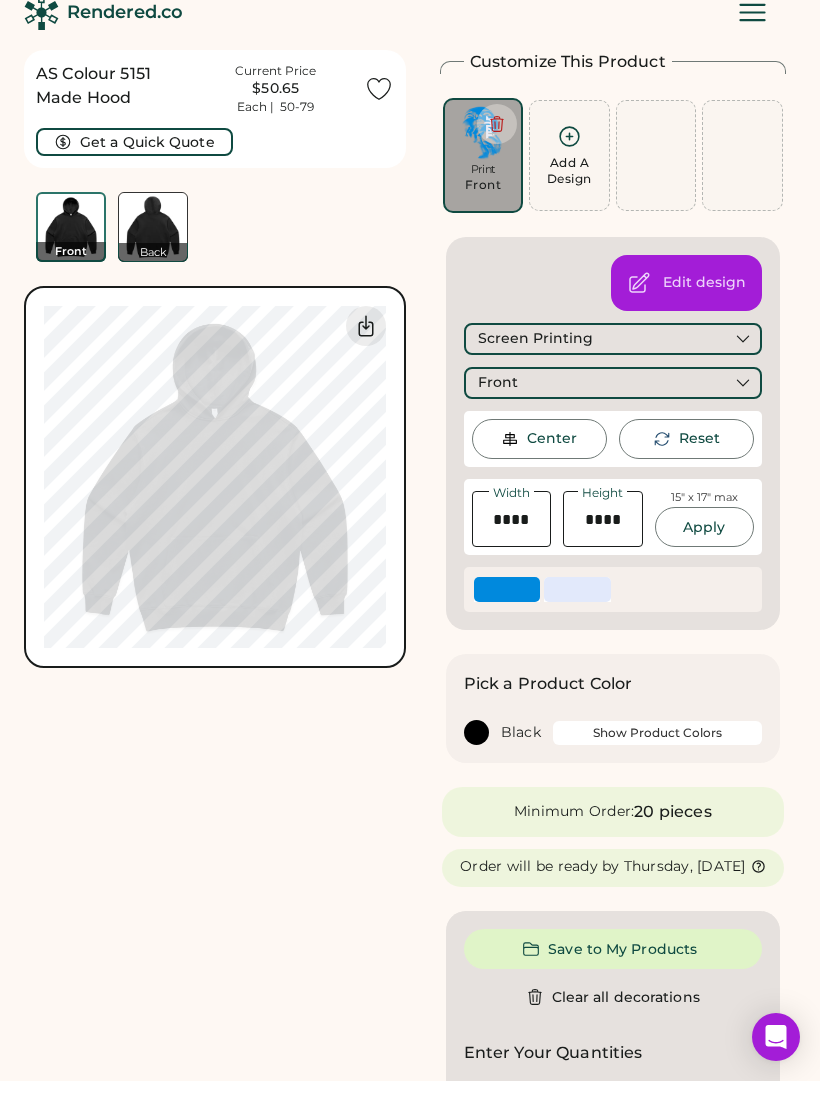scroll, scrollTop: 25, scrollLeft: 0, axis: vertical 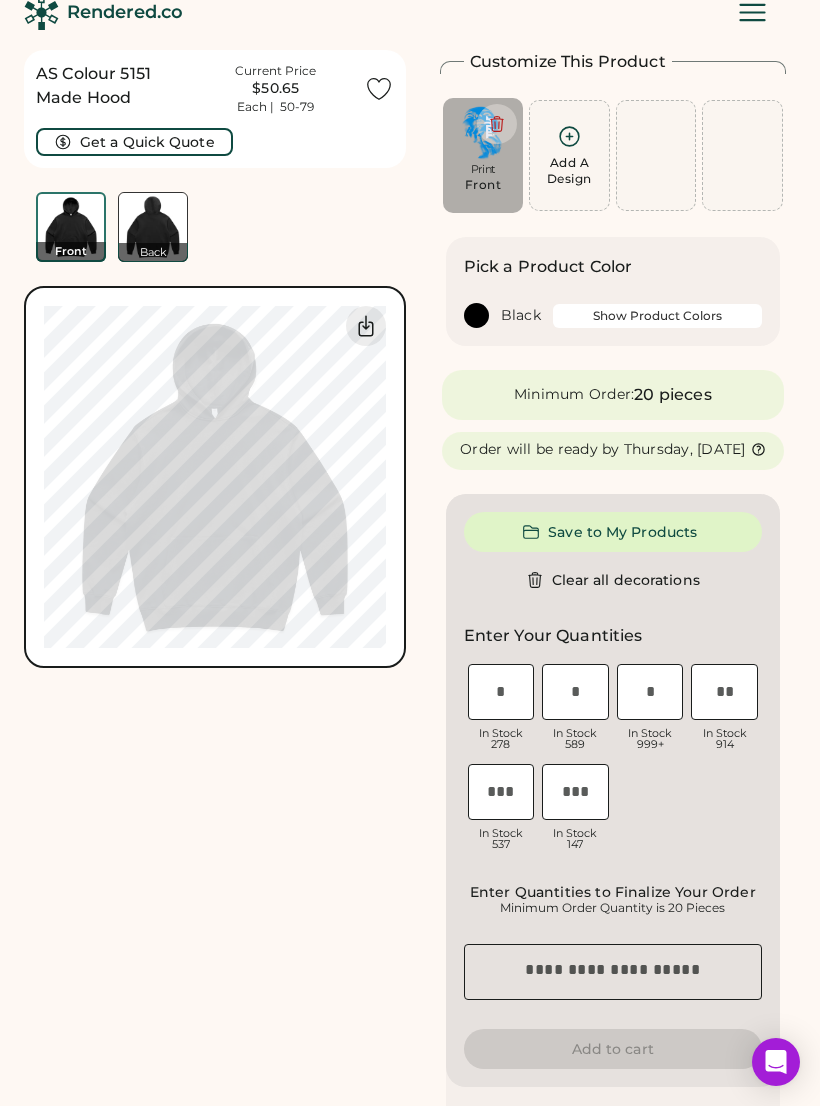 click on "AS Colour 5151 Made Hood Current Price $50.65 Each |  50-79       Get a Quick Quote Front Back Switch to back Upload new design
SVG, Ai, PDF, EPS, PSD Non-preferred files:
PNG, JPG, TIFF Max File Size: 25MB    Guidelines are approximate; our team will confirm the correct placement. 0% 0%" at bounding box center (215, 828) 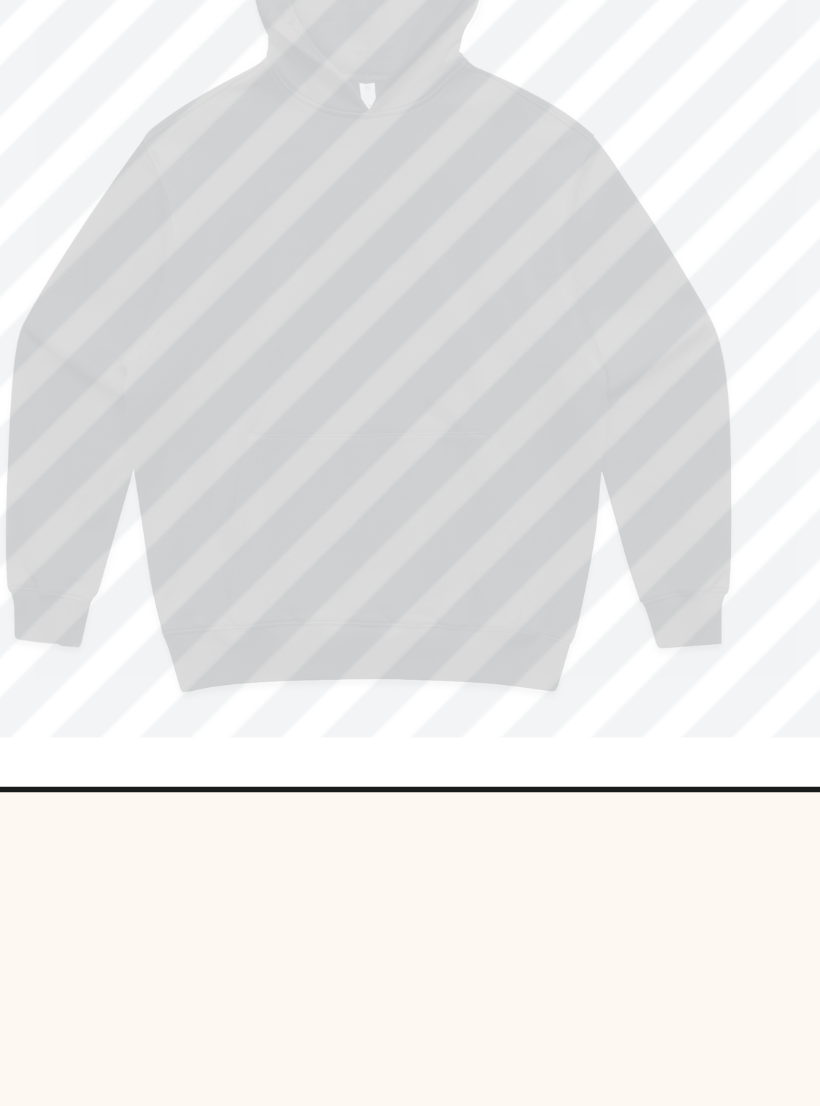 click on "AS Colour 5151 Made Hood Current Price $50.65 Each |  50-79       Get a Quick Quote Front Back Switch to back Upload new design
SVG, Ai, PDF, EPS, PSD Non-preferred files:
PNG, JPG, TIFF Max File Size: 25MB    Guidelines are approximate; our team will confirm the correct placement. 0% 0%" at bounding box center [215, 1036] 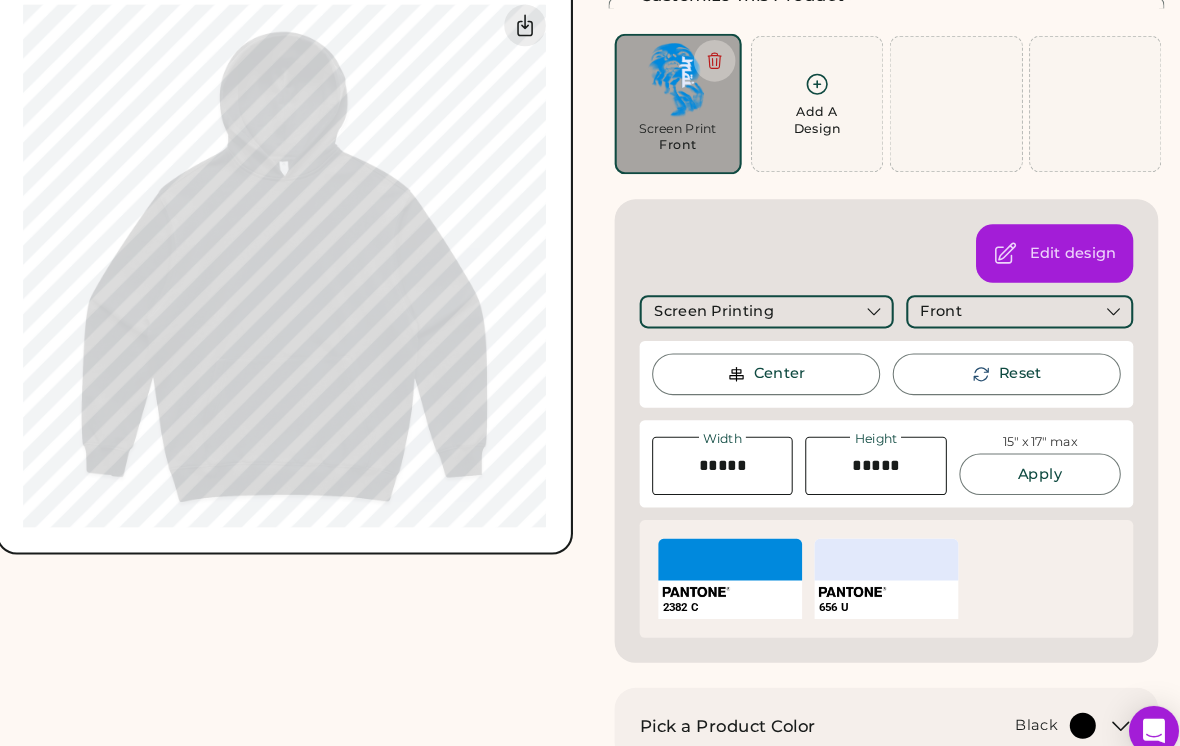 scroll, scrollTop: 239, scrollLeft: 0, axis: vertical 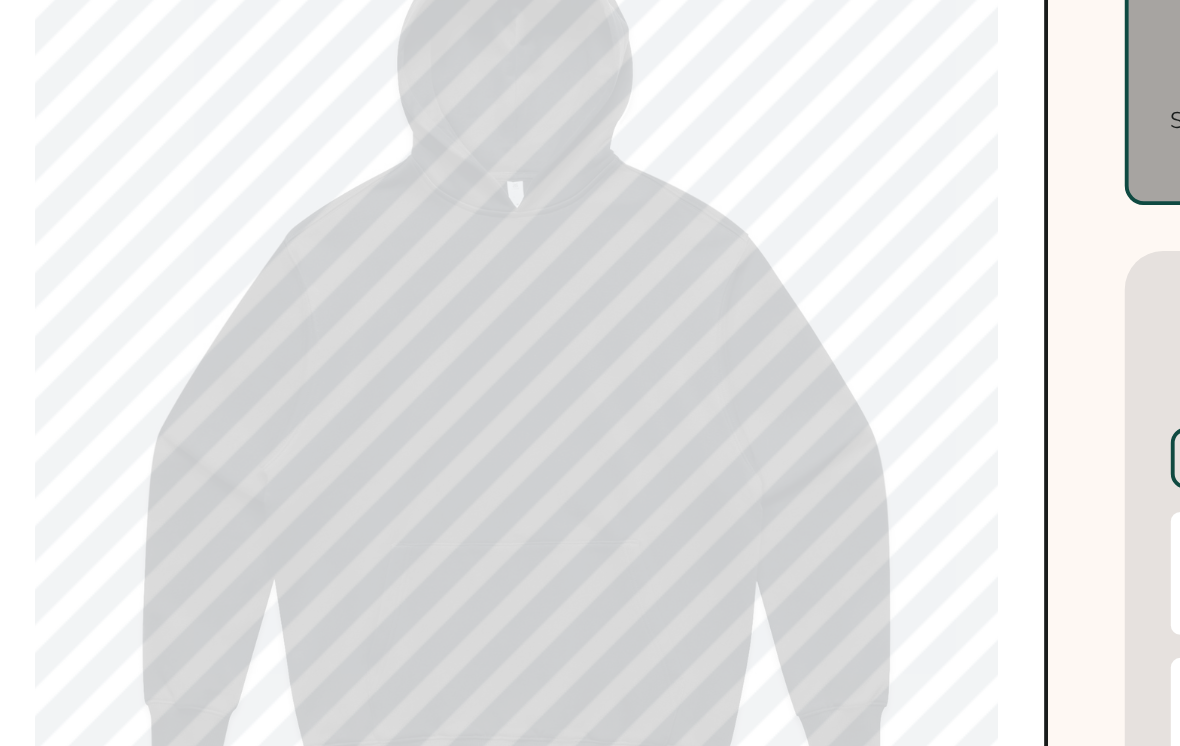 click on "AS Colour 5151 Made Hood Current Price $50.65 Each |  50-79       Get a Quick Quote Front Back Front Back Saved Switch to back Upload new design
SVG, Ai, PDF, EPS, PSD Non-preferred files:
PNG, JPG, TIFF Max File Size: 25MB    Guidelines are approximate; our team will confirm the correct placement. 0% 0%    AS Colour 5151 Made Hood    Get a Quick Quote Current Price    $50.65 Each |  50-79    Customize This Product    Add A
Design
Screen Print Front       Add A
Design    Edit design Screen Printing    Front    Center    Reset Width Height 15" x 17" max Apply 2382 C SELECT
A COLOR 656 U Pick a Product Color Black Show Product Colors    Minimum Order:  20 pieces Order will be ready by Thursday, Jul. 31        Save to My Products    Clear all decorations Enter Your Quantities S In Stock
278 M In Stock
589 L In Stock
999+ XL In Stock
914 2XL In Stock
537 3XL In Stock
147 Enter Quantities to Finalize Your Order Minimum Order Quantity is 20 Pieces Special instructions Add to cart    Quantity 20-29" at bounding box center (590, 892) 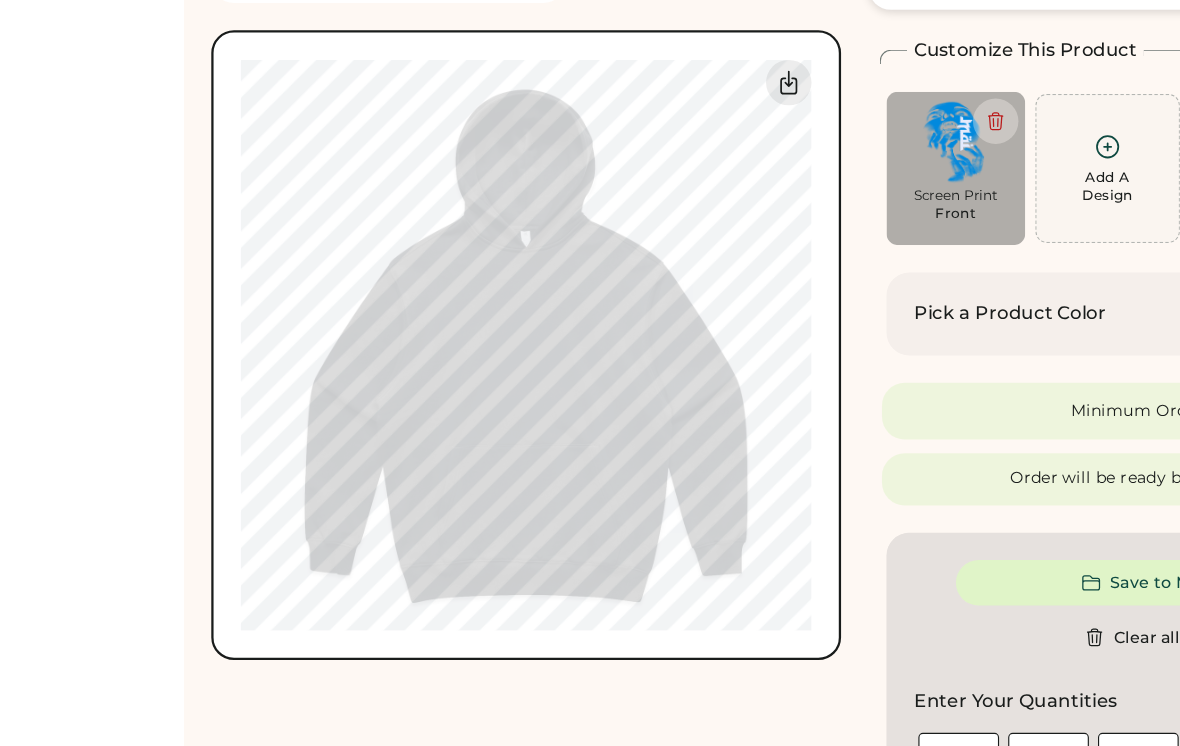 scroll, scrollTop: 198, scrollLeft: 0, axis: vertical 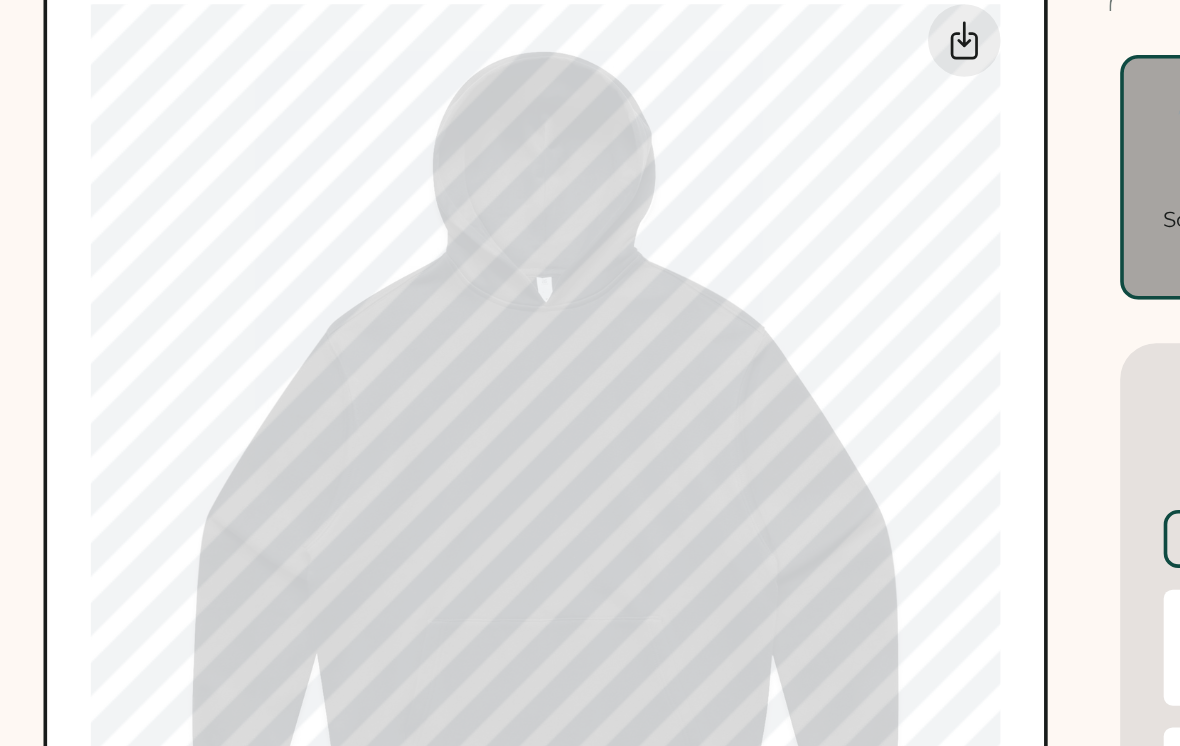 click on "AS Colour 5151 Made Hood    Get a Quick Quote Current Price    $50.65 Each |  50-79    Customize This Product    Add A
Design
Screen Print Front       Add A
Design    Edit design Screen Printing    Front    Center    Reset Width Height 15" x 17" max Apply 2382 C SELECT
A COLOR 656 U Pick a Product Color Black Show Product Colors    Minimum Order:  20 pieces Order will be ready by Thursday, Jul. 31        Save to My Products    Clear all decorations Enter Your Quantities S In Stock
278 M In Stock
589 L In Stock
999+ XL In Stock
914 2XL In Stock
537 3XL In Stock
147 Enter Quantities to Finalize Your Order Minimum Order Quantity is 20 Pieces Special instructions Add to cart This price includes: ✓ 2 Color Front Screen Print    How does pricing work? Quantity Price each 20-29 $55.50 30-49 $52.85 50-79 $50.65 80-99 $49.60 100-149 $48.75 150-299 $48.40       View more price breaks" at bounding box center [879, 933] 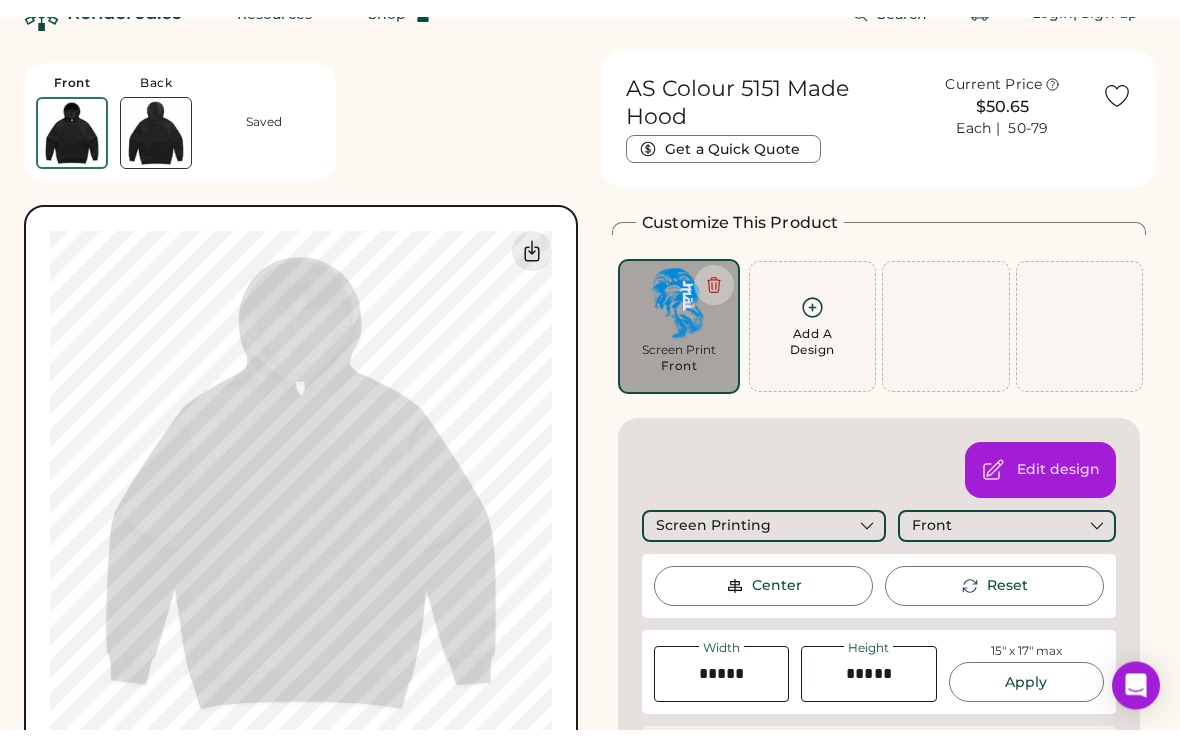 scroll, scrollTop: 0, scrollLeft: 0, axis: both 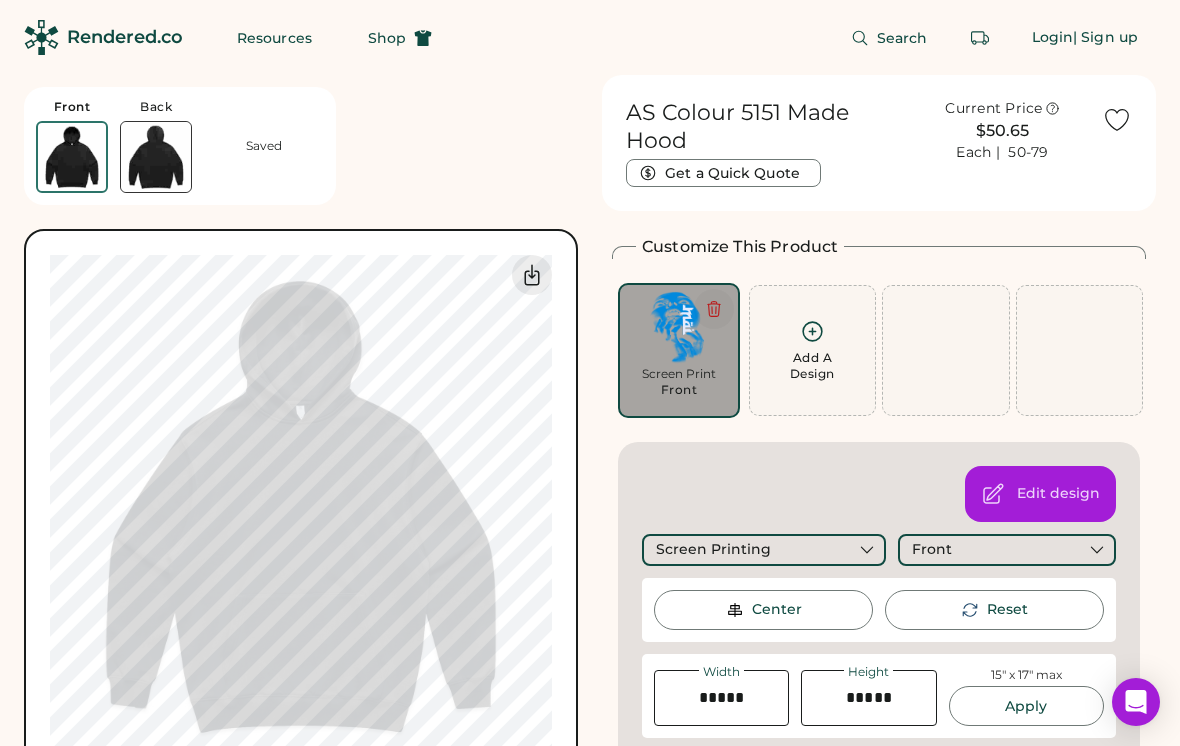 click at bounding box center [714, 309] 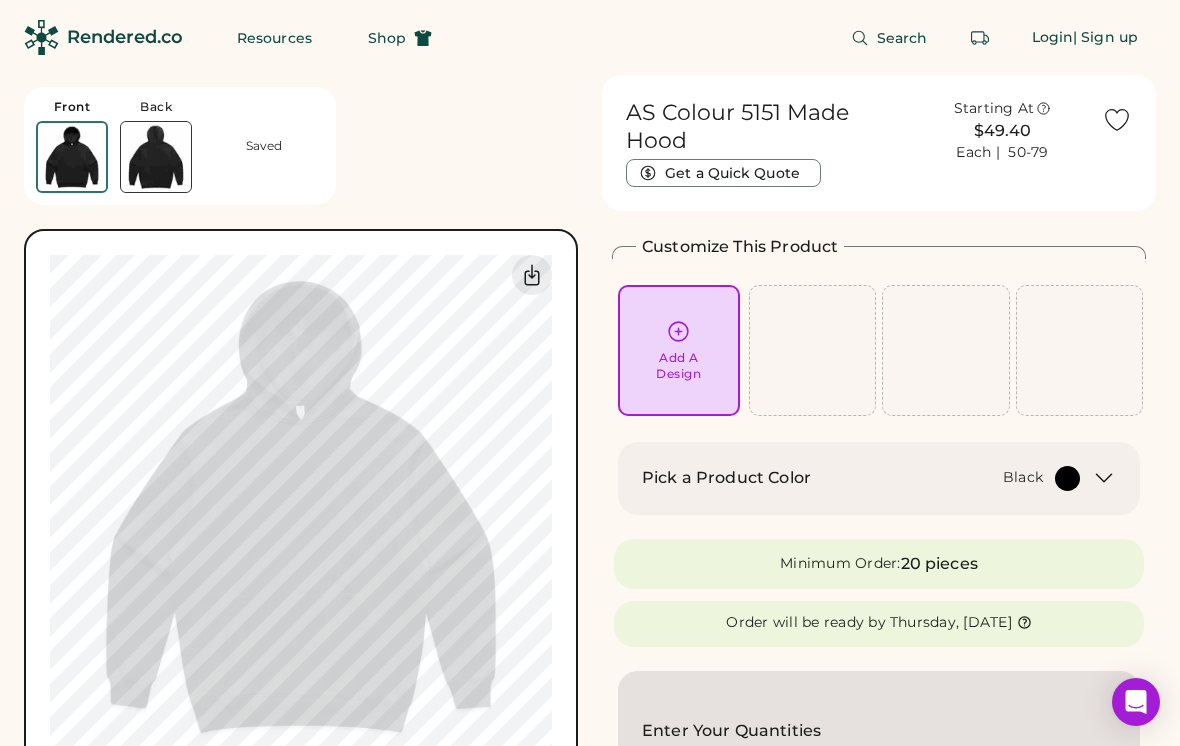 click on "Add A
Design" at bounding box center (678, 366) 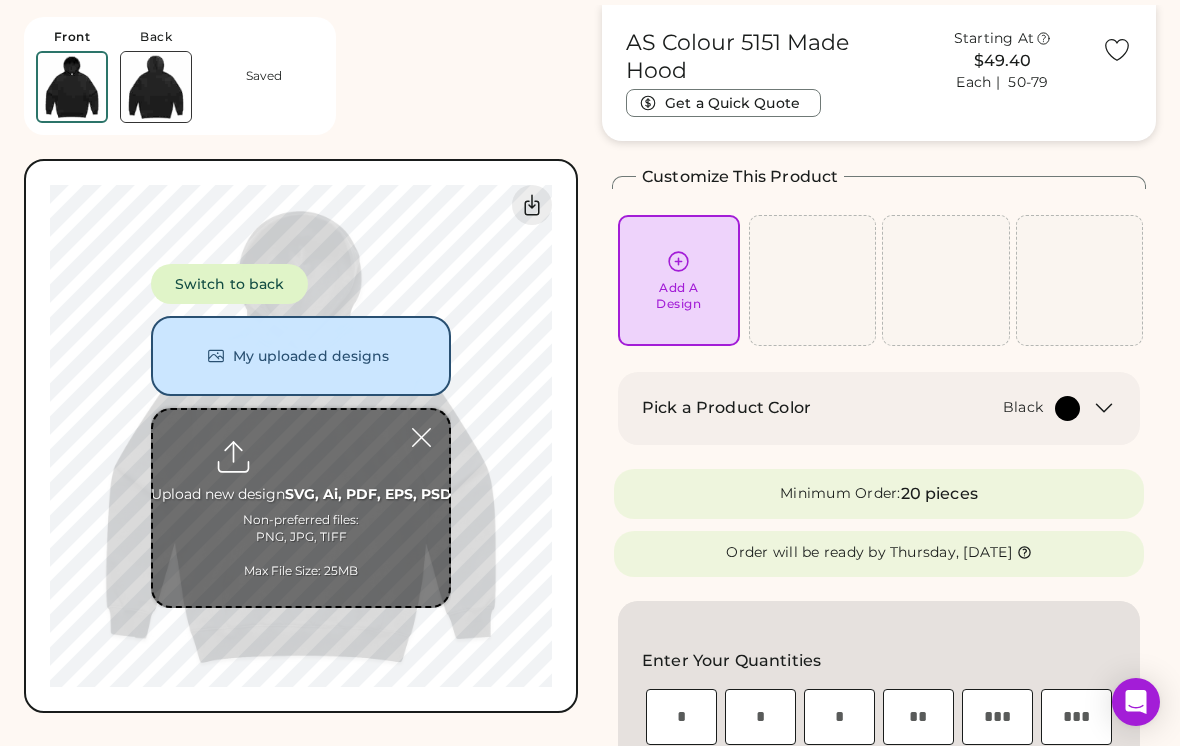 scroll, scrollTop: 75, scrollLeft: 0, axis: vertical 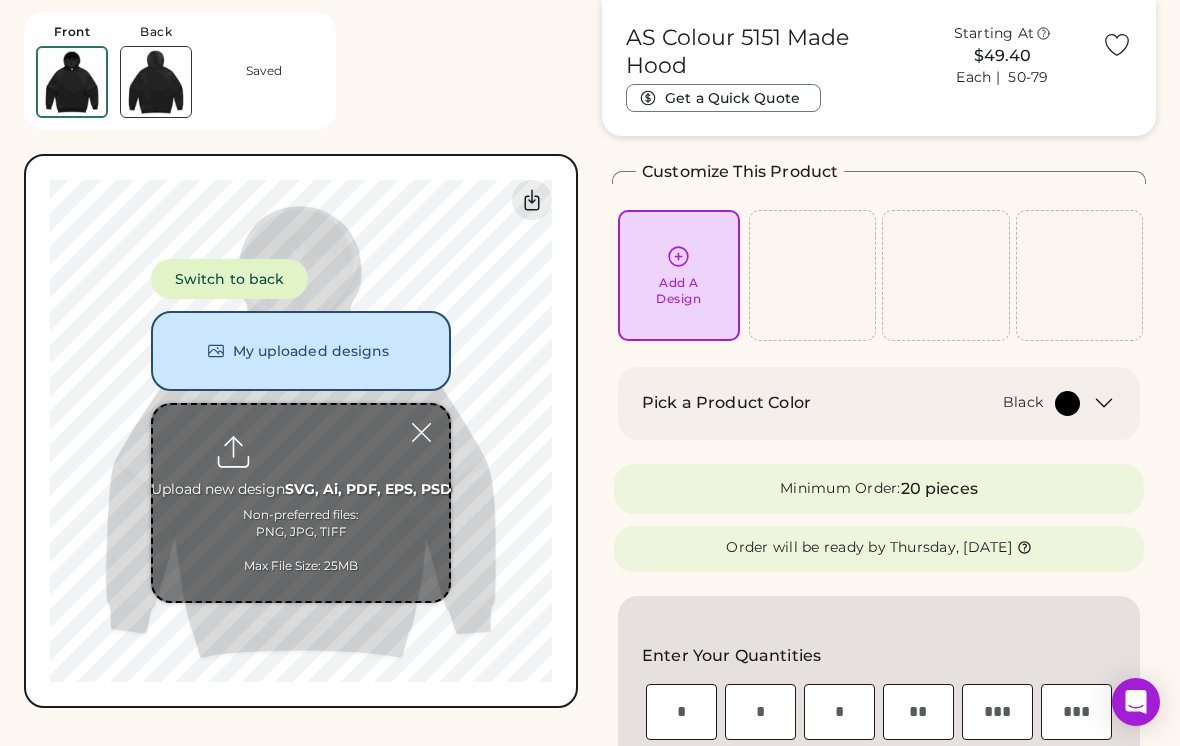 click at bounding box center (301, 503) 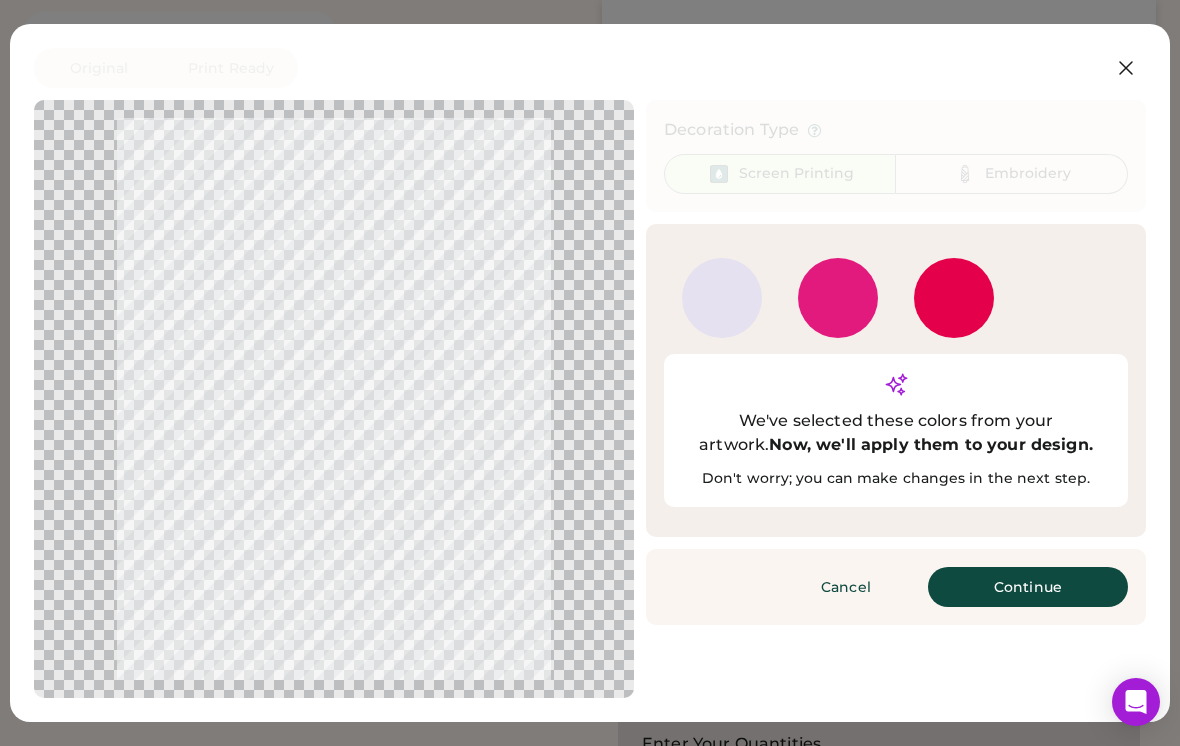 click on "Continue" at bounding box center [1028, 587] 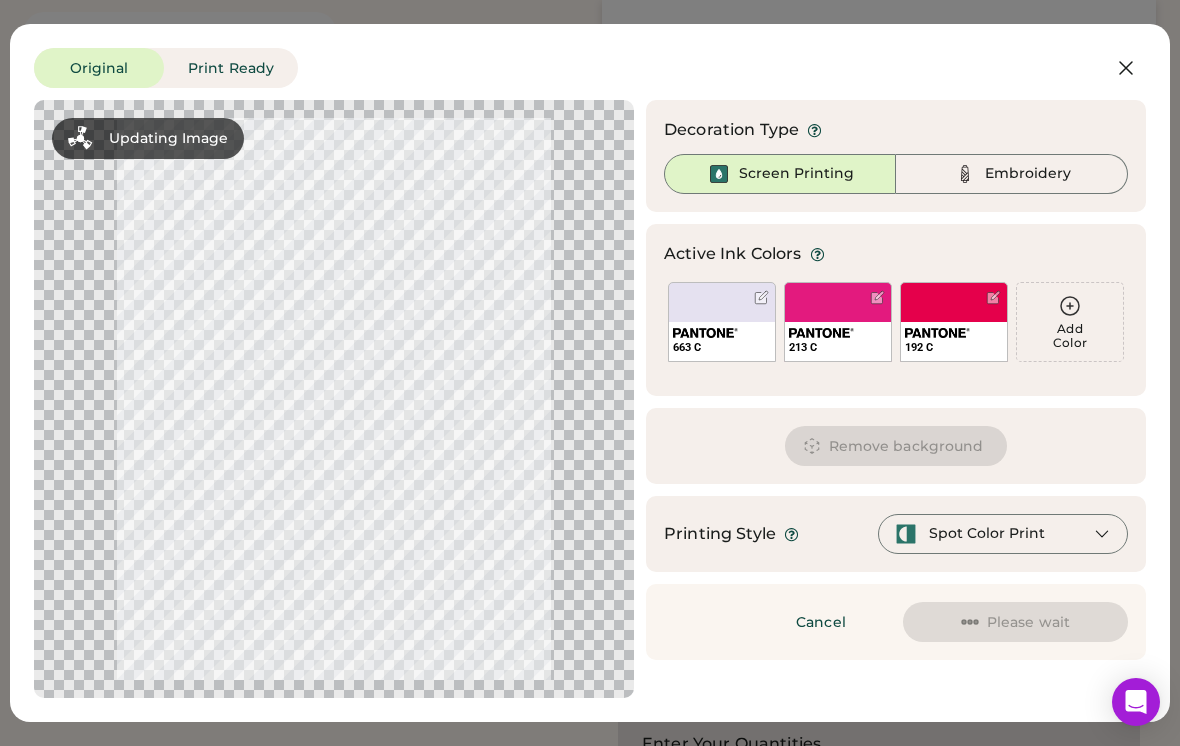 click on "213 C" at bounding box center [838, 322] 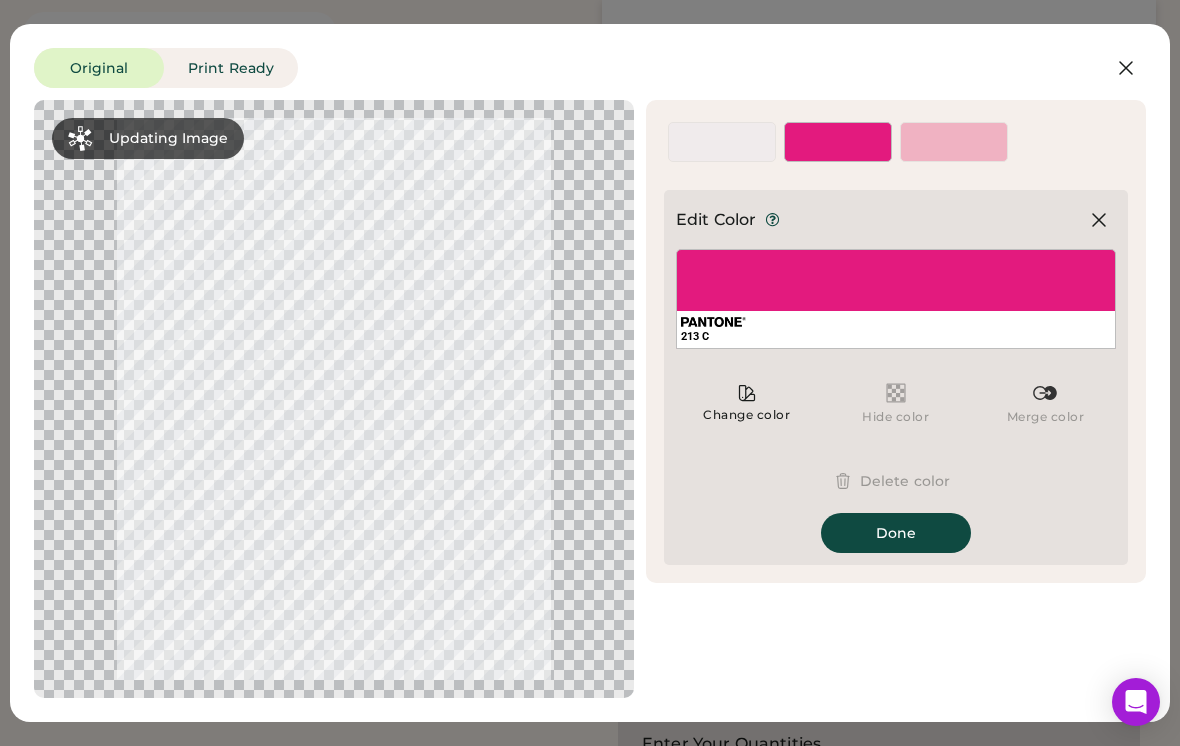 click on "Delete color" at bounding box center (896, 481) 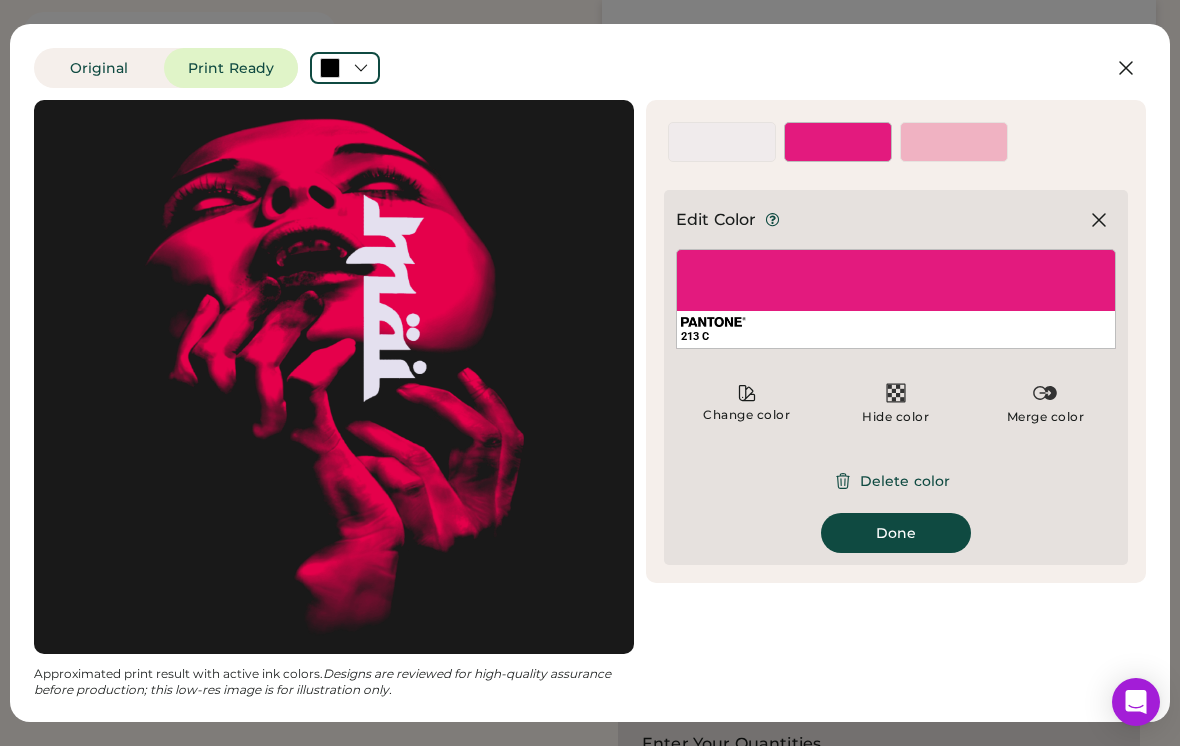 click on "Delete color" at bounding box center (896, 481) 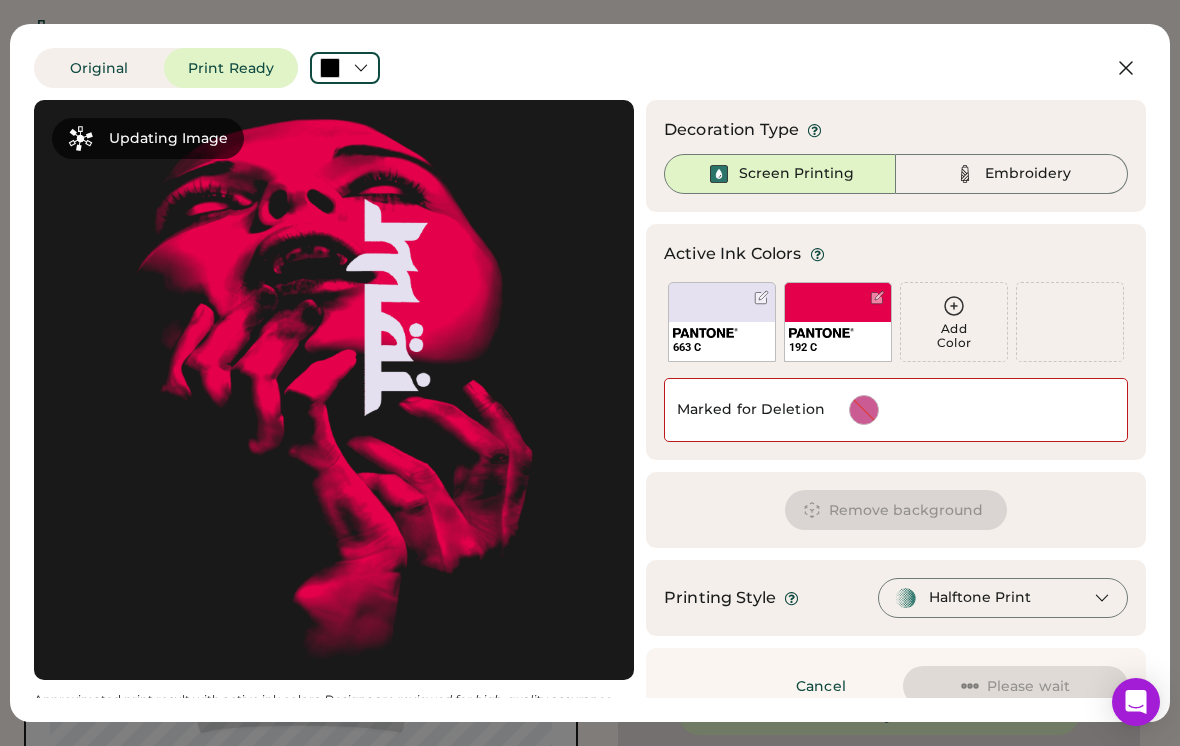scroll, scrollTop: 75, scrollLeft: 0, axis: vertical 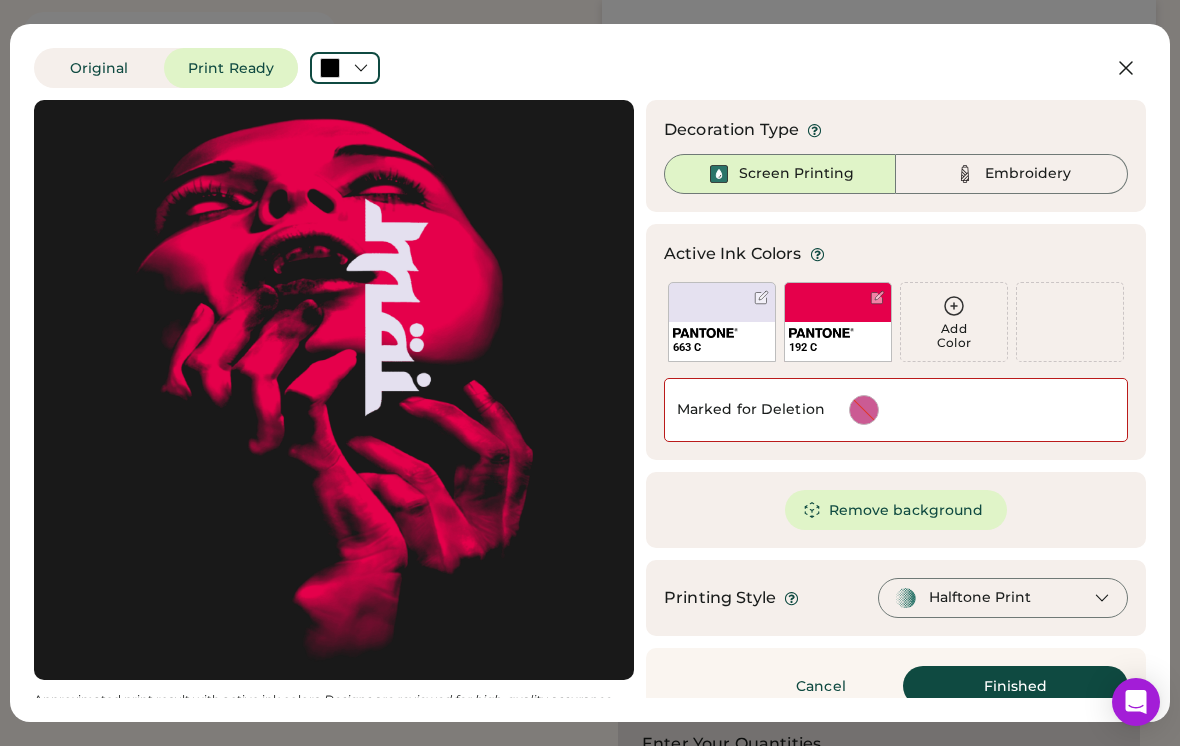 click on "Finished" at bounding box center [1015, 686] 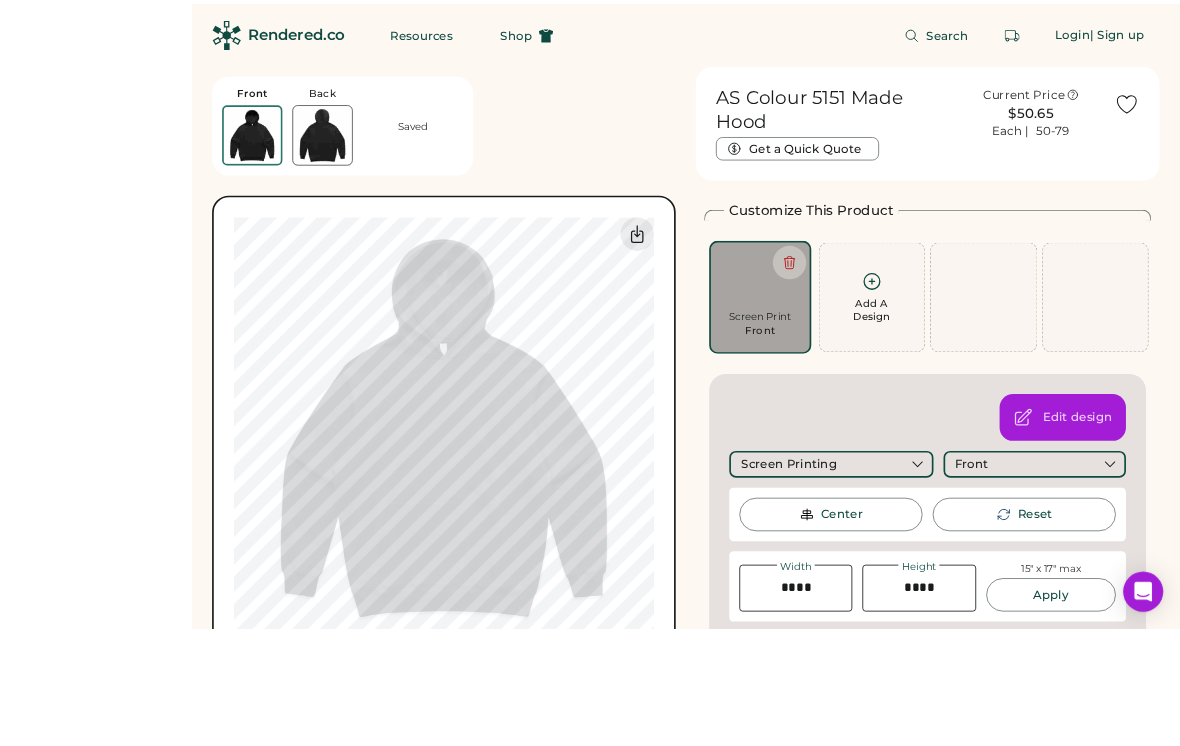scroll, scrollTop: 182, scrollLeft: 0, axis: vertical 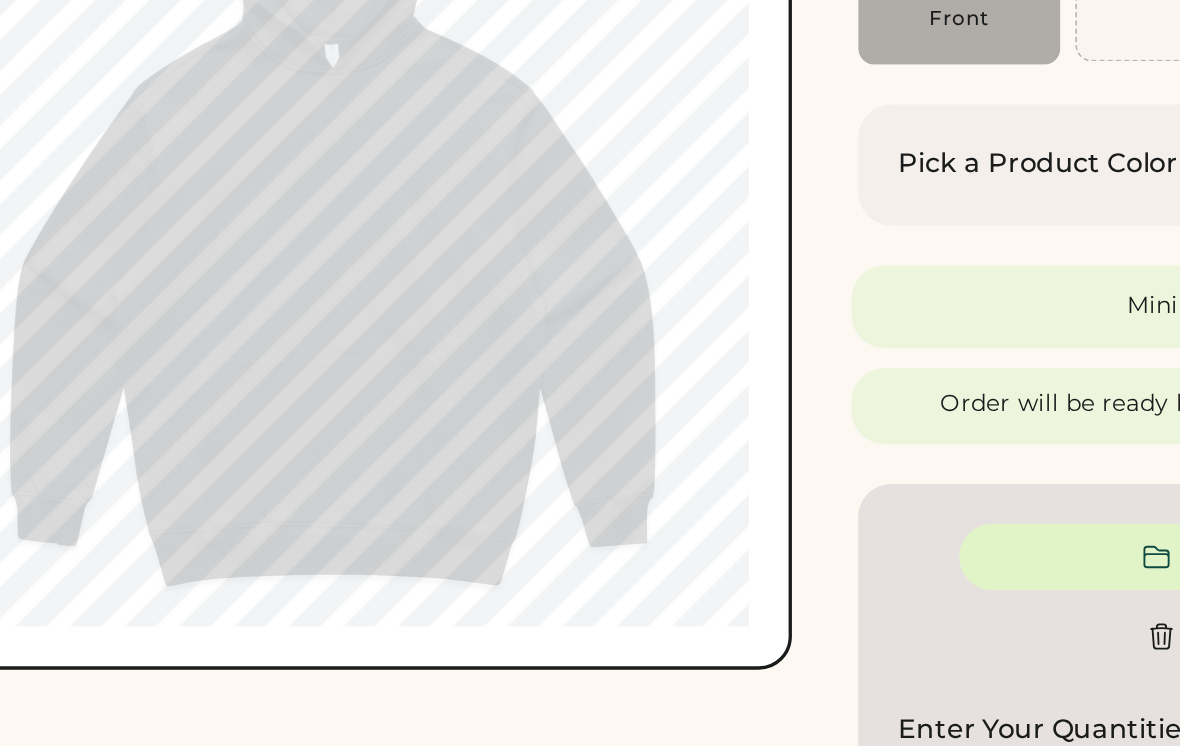 click on "AS Colour 5151 Made Hood Current Price $50.65 Each |  50-79       Get a Quick Quote Front Back Front Back Saved Switch to back    My uploaded designs Upload new design
SVG, Ai, PDF, EPS, PSD Non-preferred files:
PNG, JPG, TIFF Max File Size: 25MB    Guidelines are approximate; our team will confirm the correct placement. 0% 0%" at bounding box center (301, 715) 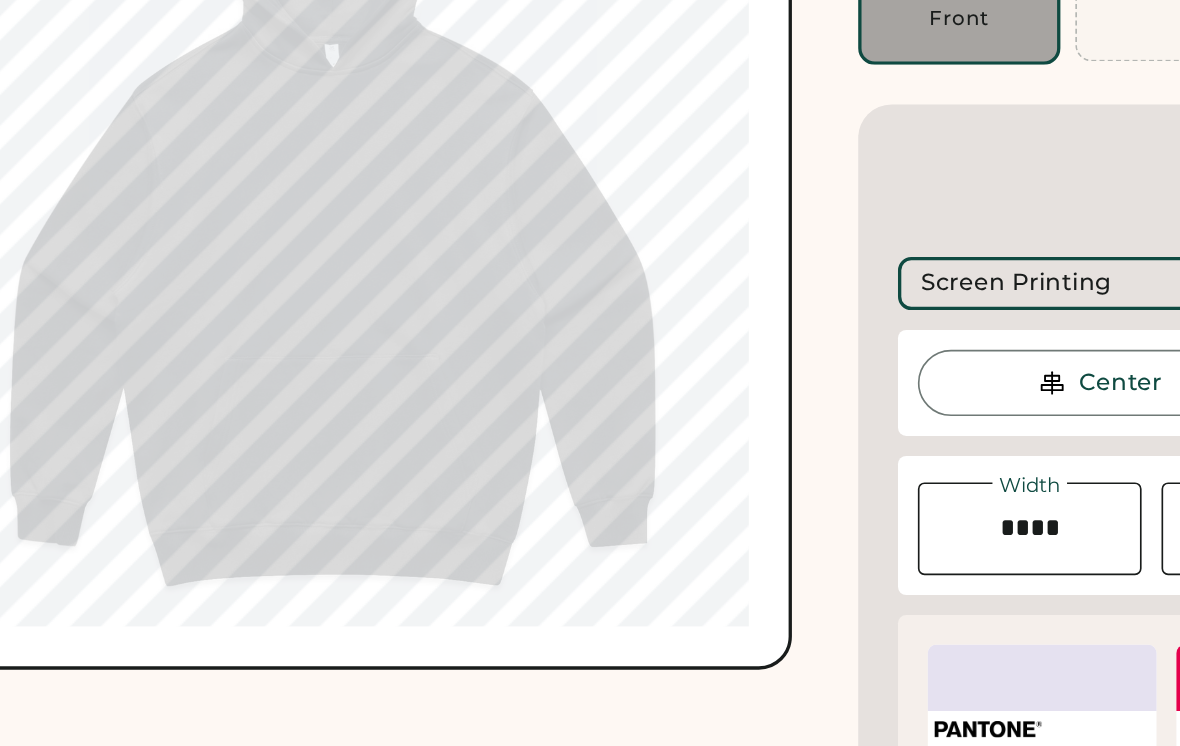click on "AS Colour 5151 Made Hood Current Price $50.65 Each |  50-79       Get a Quick Quote Front Back Front Back Saved Switch to back    My uploaded designs Upload new design
SVG, Ai, PDF, EPS, PSD Non-preferred files:
PNG, JPG, TIFF Max File Size: 25MB    Guidelines are approximate; our team will confirm the correct placement. 0% 0%" at bounding box center (301, 949) 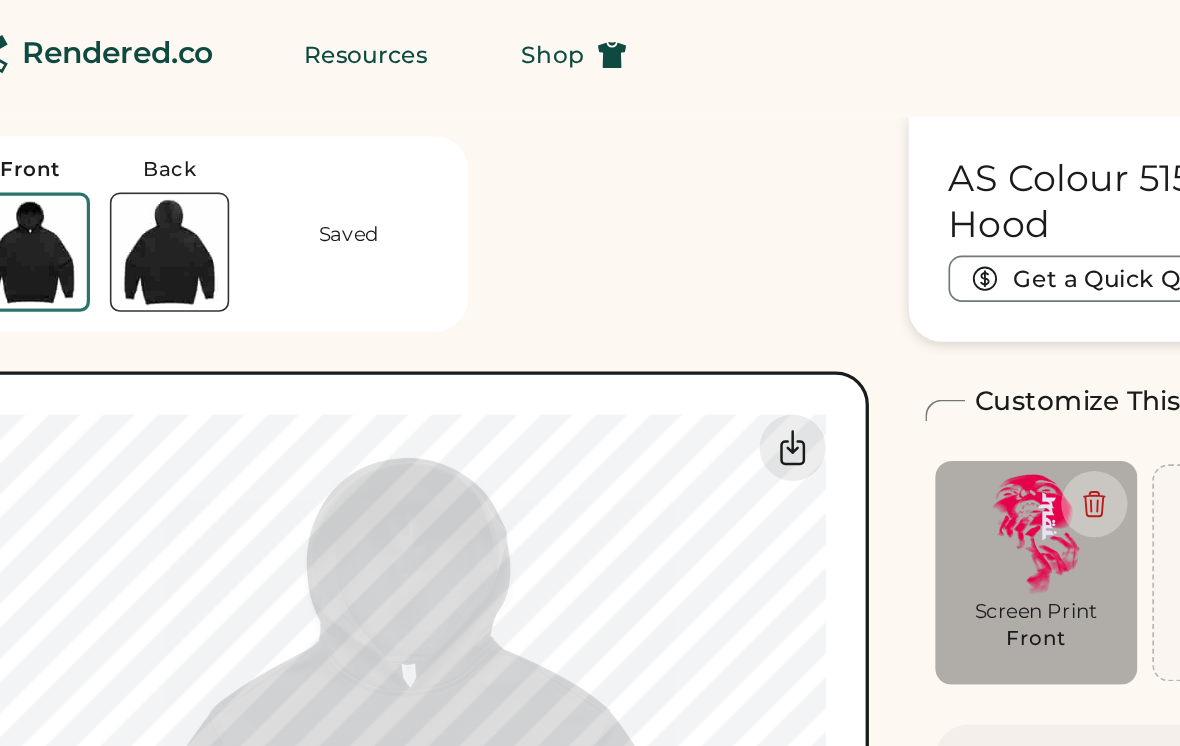 scroll, scrollTop: 0, scrollLeft: 0, axis: both 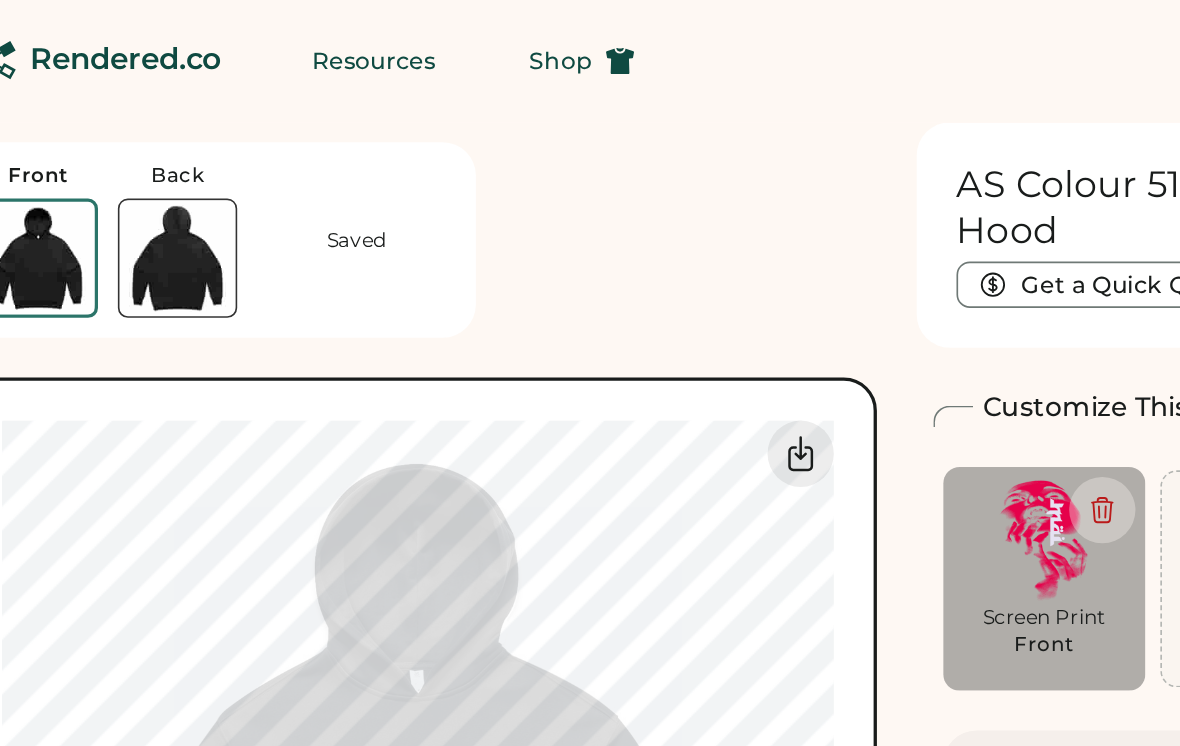 click at bounding box center [532, 275] 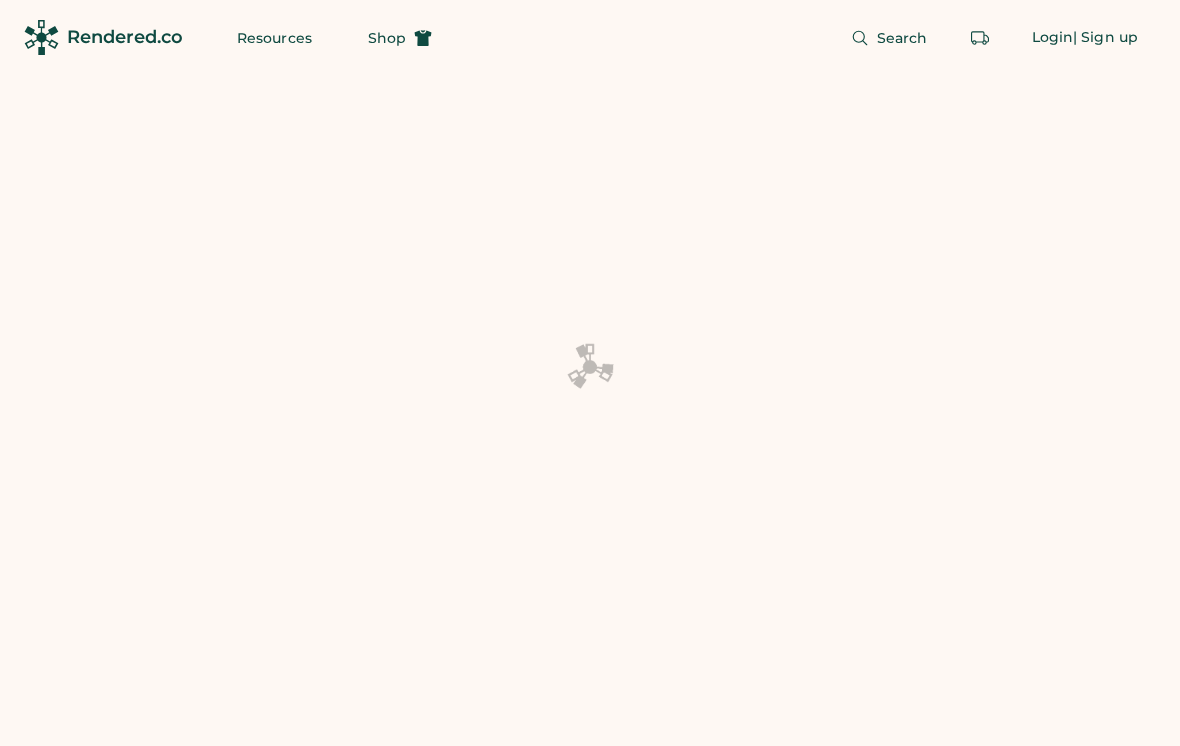 scroll, scrollTop: 1, scrollLeft: 49, axis: both 